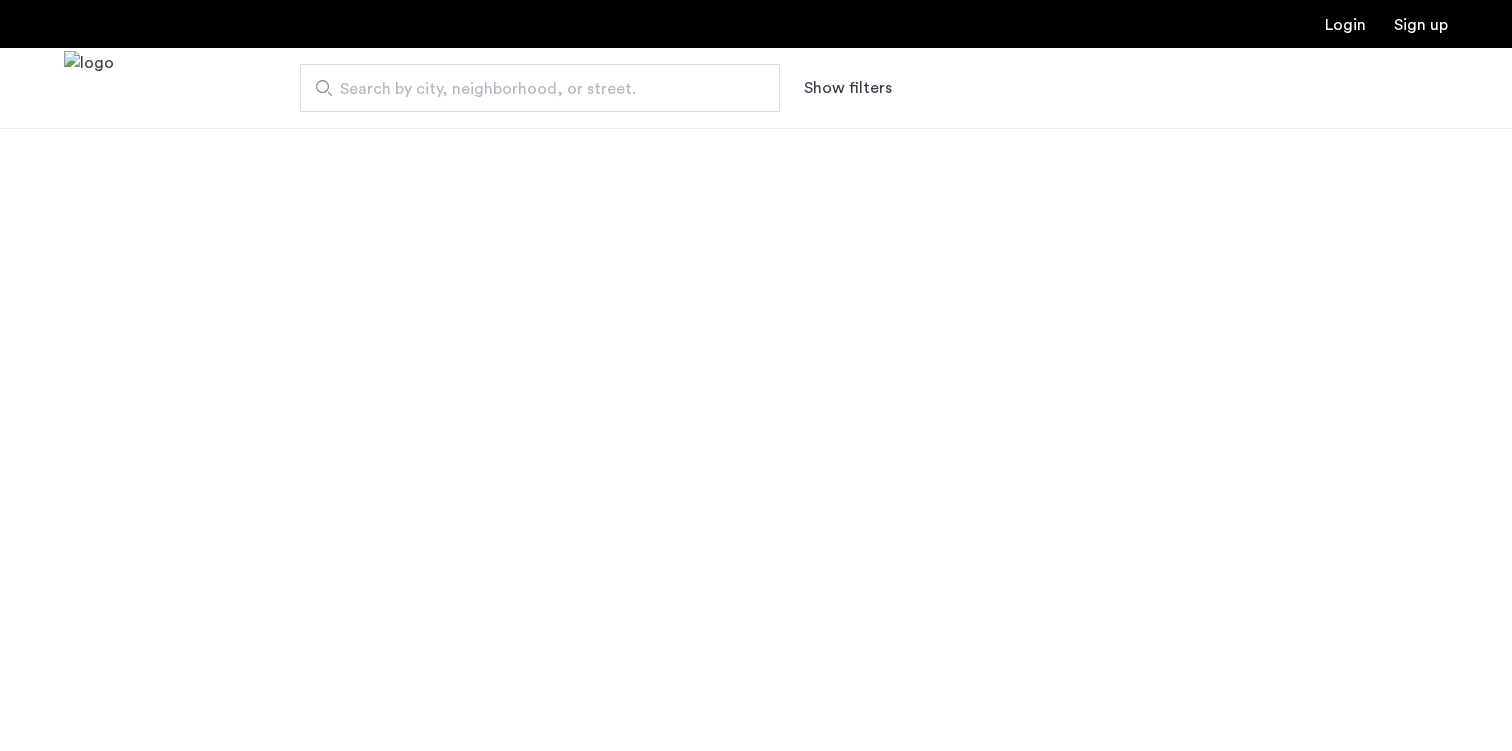 scroll, scrollTop: 0, scrollLeft: 0, axis: both 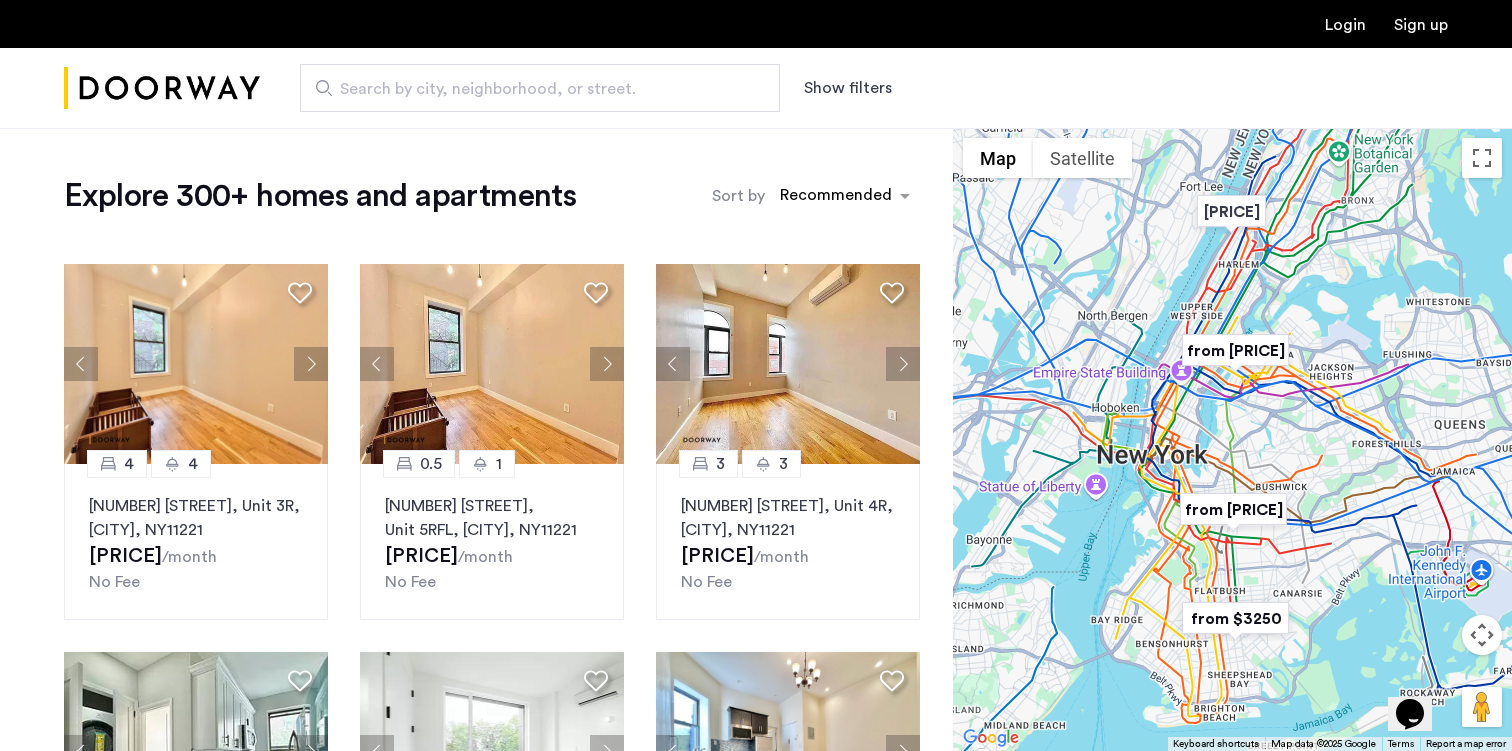 click on "Show filters" at bounding box center [848, 88] 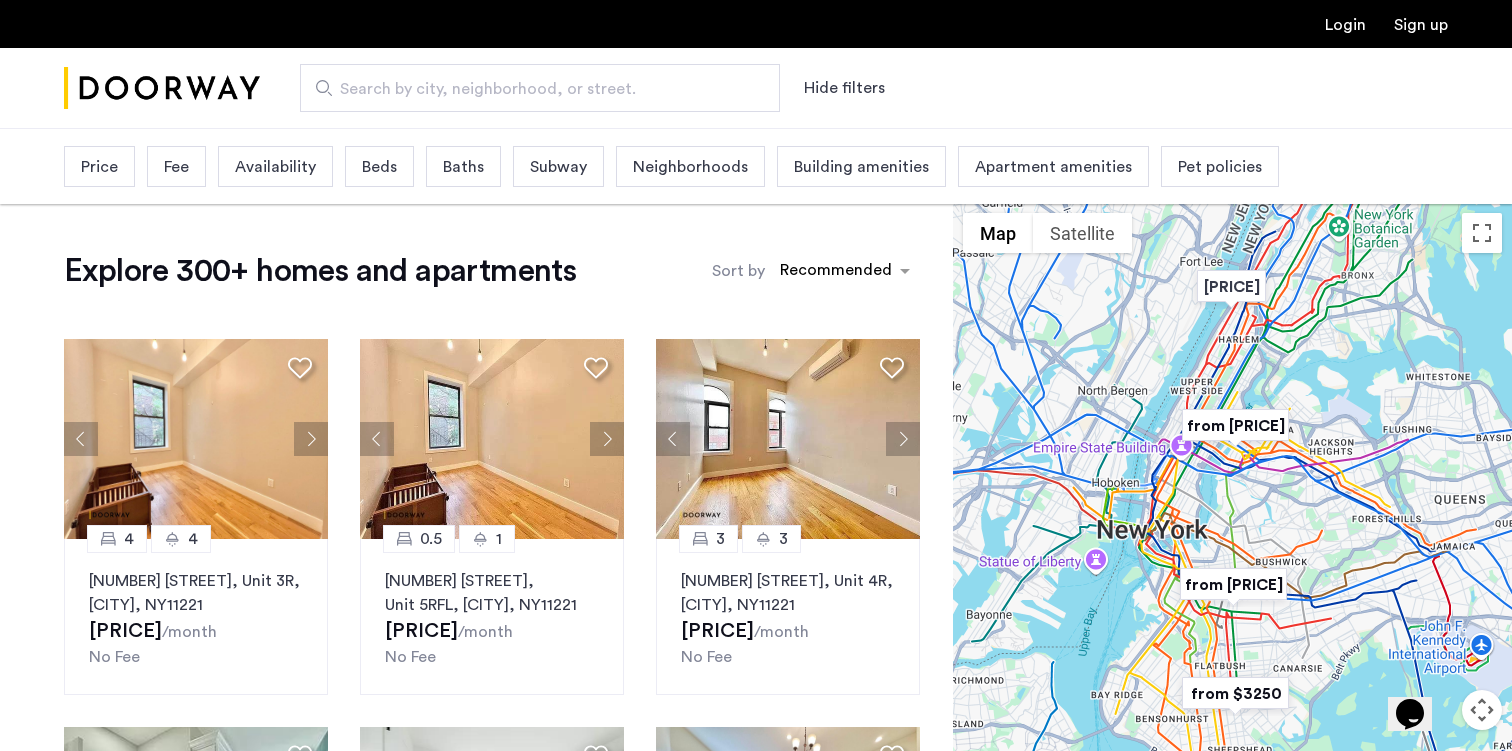 click on "Price" at bounding box center (99, 167) 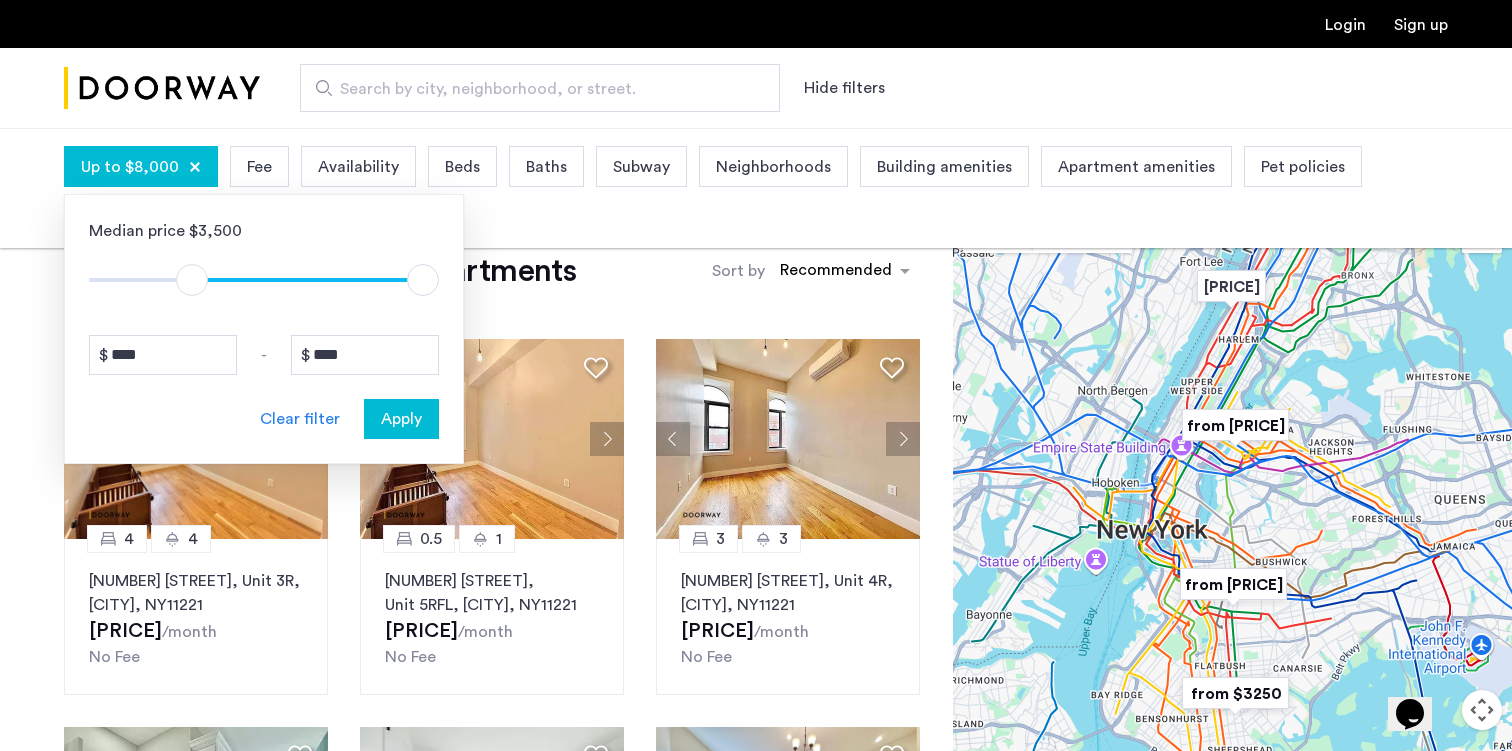 type on "****" 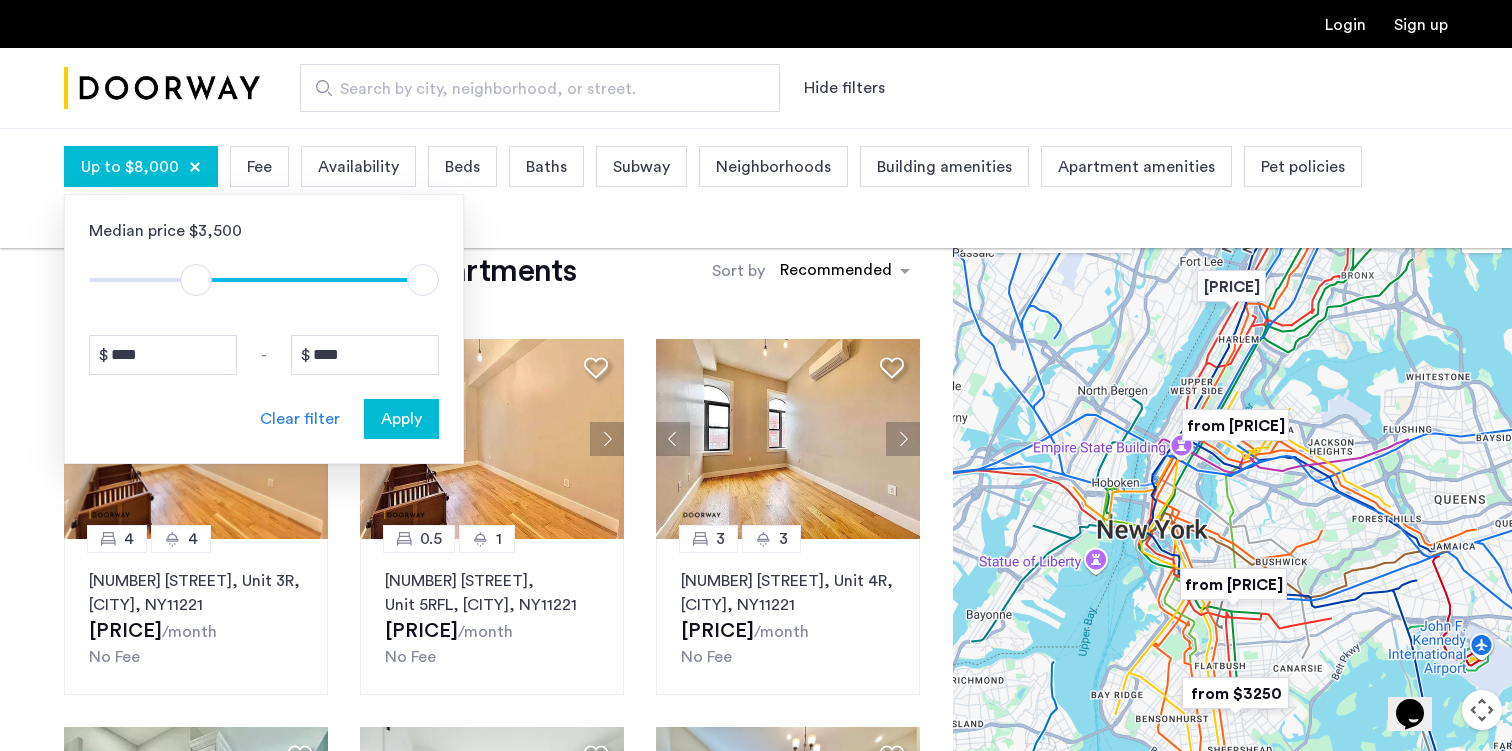 drag, startPoint x: 114, startPoint y: 275, endPoint x: 195, endPoint y: 280, distance: 81.154175 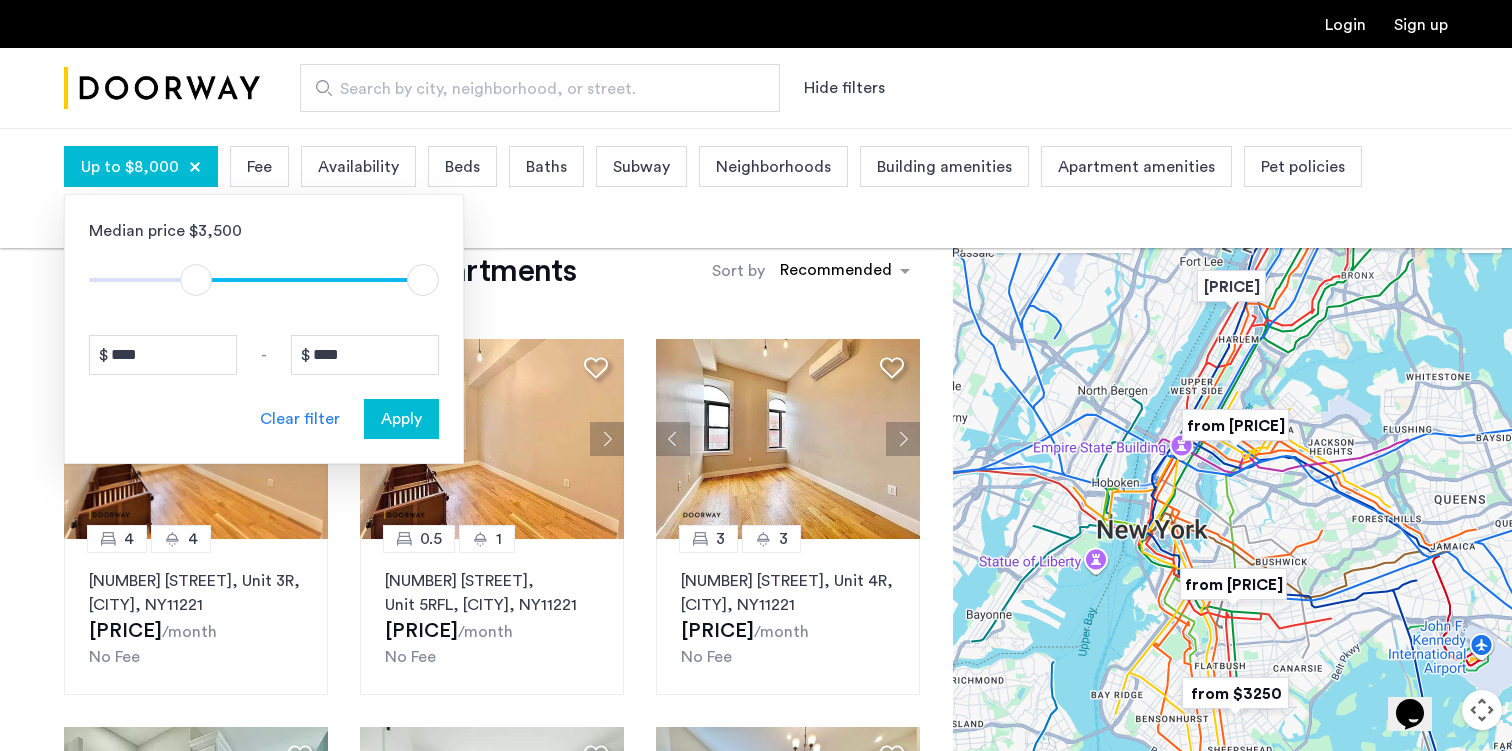 click at bounding box center (196, 280) 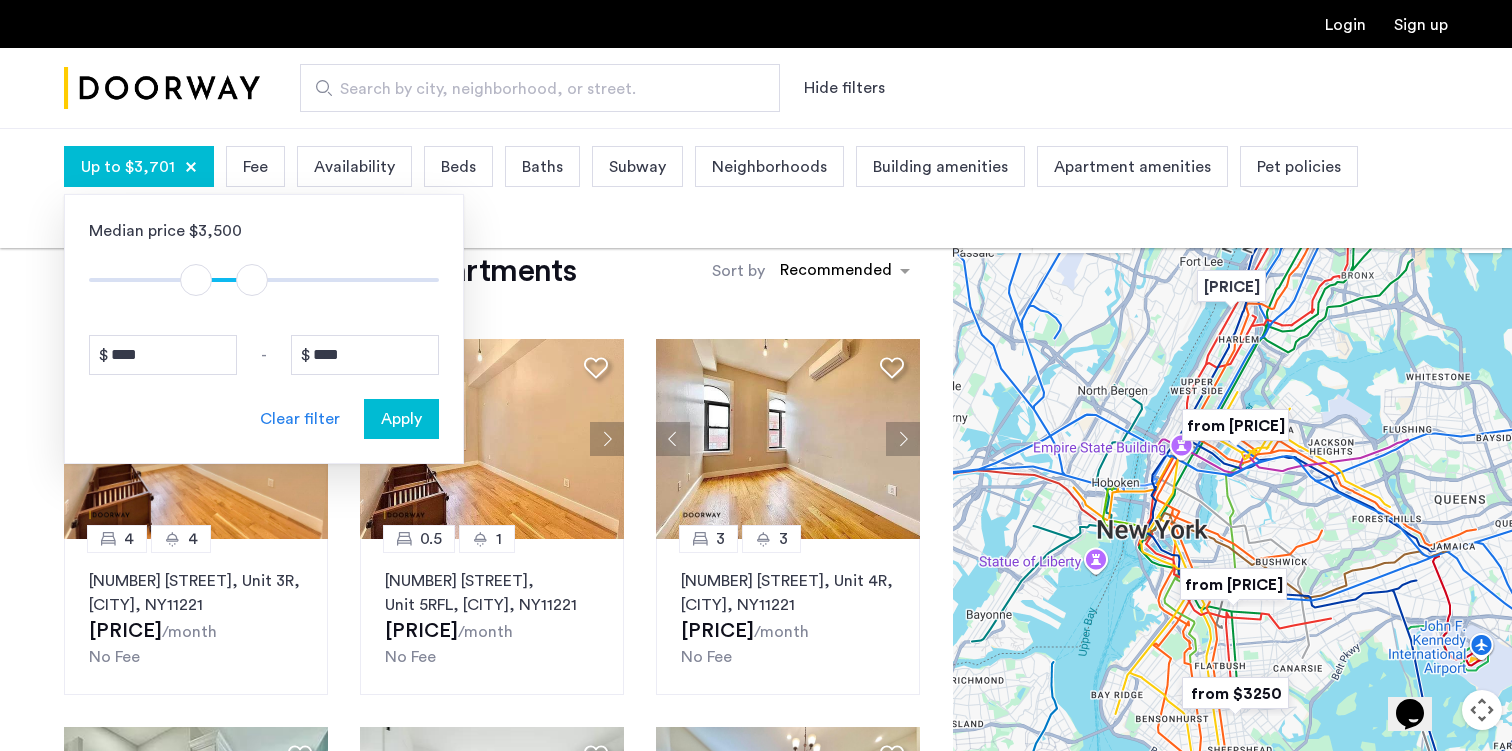 type on "****" 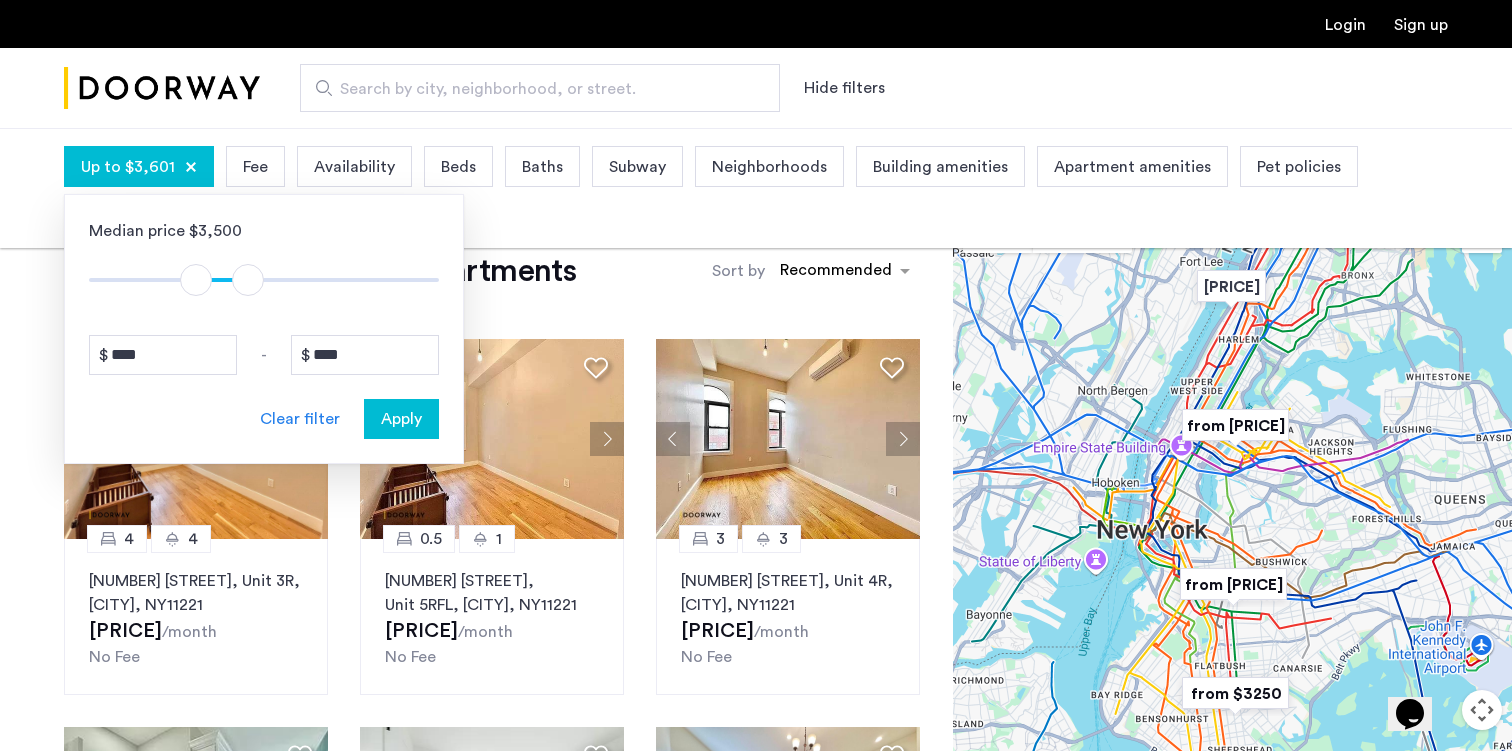 drag, startPoint x: 431, startPoint y: 278, endPoint x: 250, endPoint y: 291, distance: 181.46625 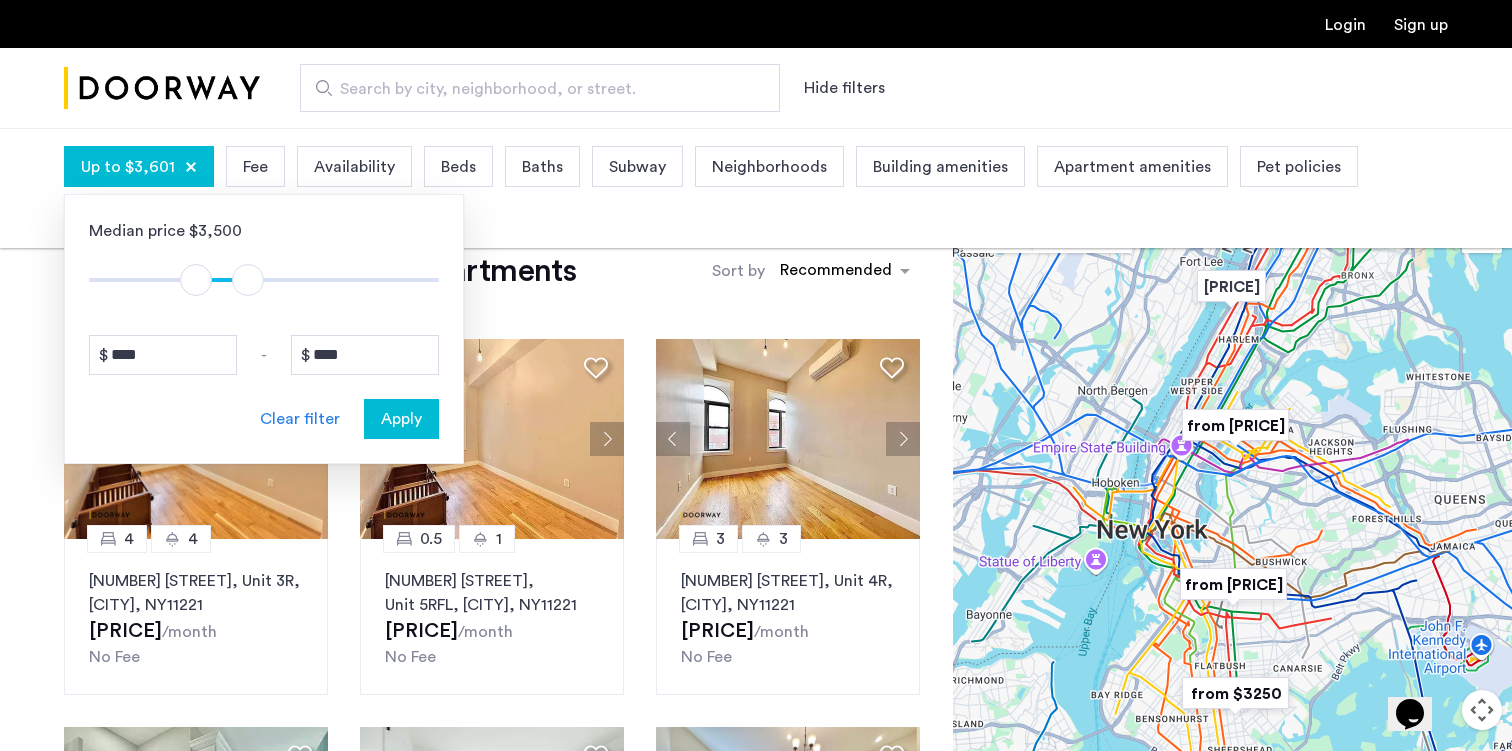click at bounding box center [248, 280] 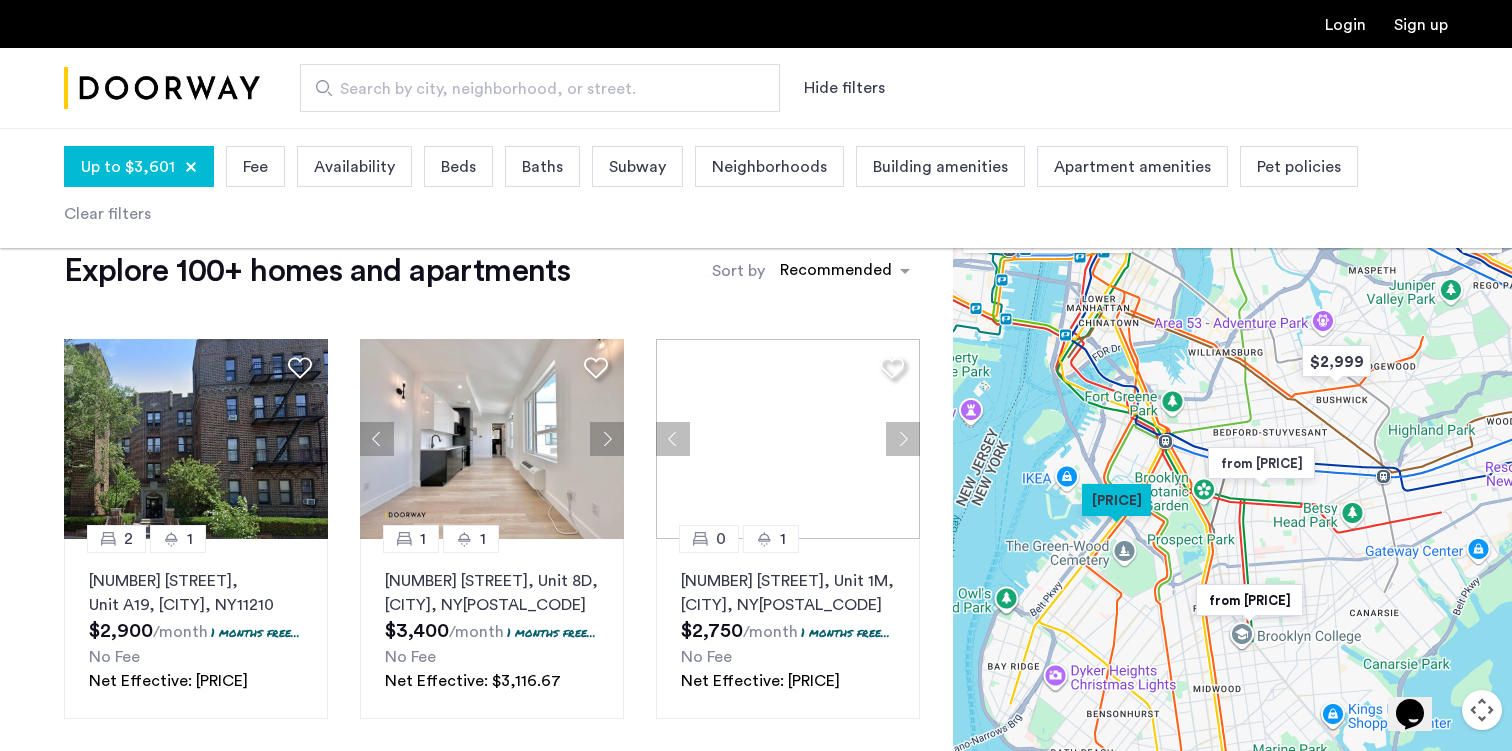 drag, startPoint x: 1241, startPoint y: 323, endPoint x: 1234, endPoint y: 431, distance: 108.226616 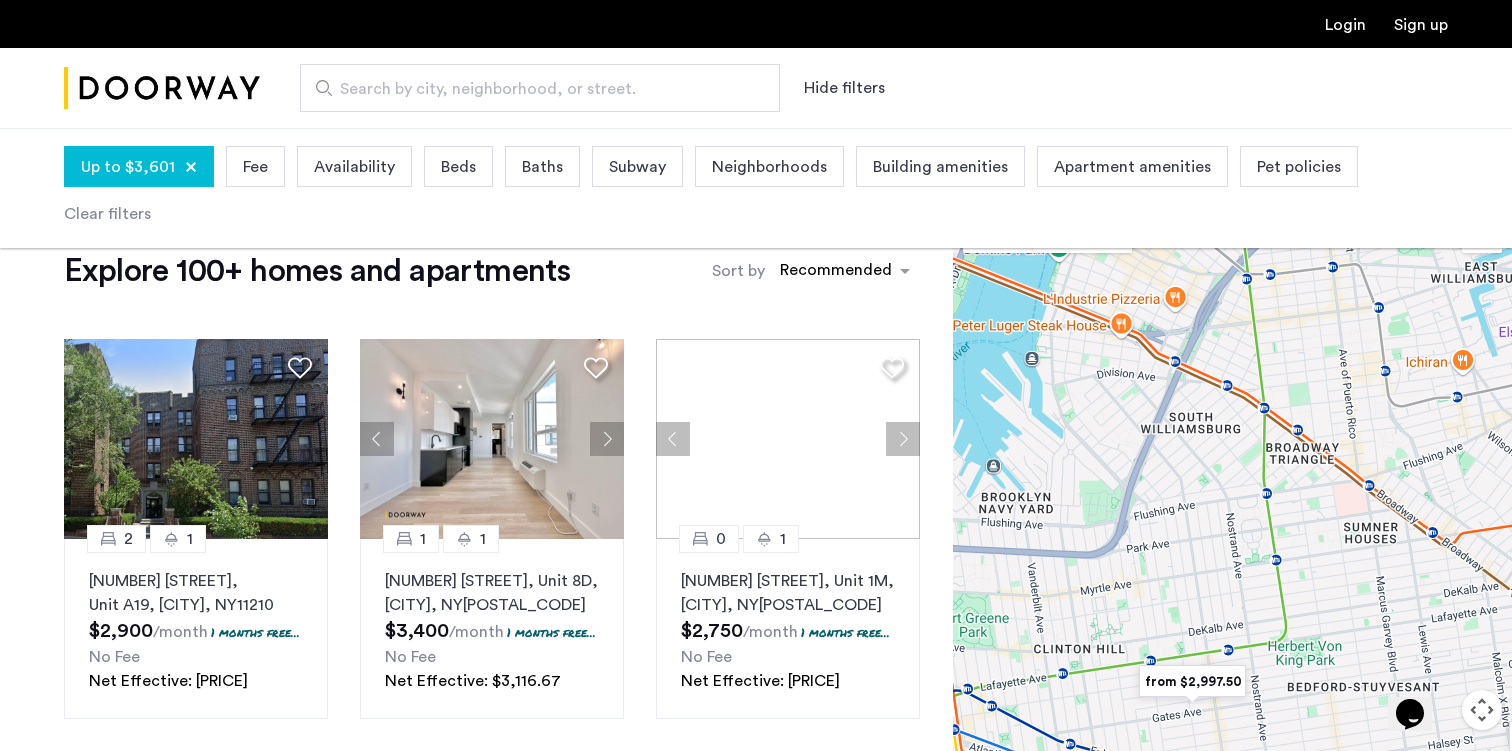 drag, startPoint x: 1235, startPoint y: 430, endPoint x: 1099, endPoint y: 624, distance: 236.92192 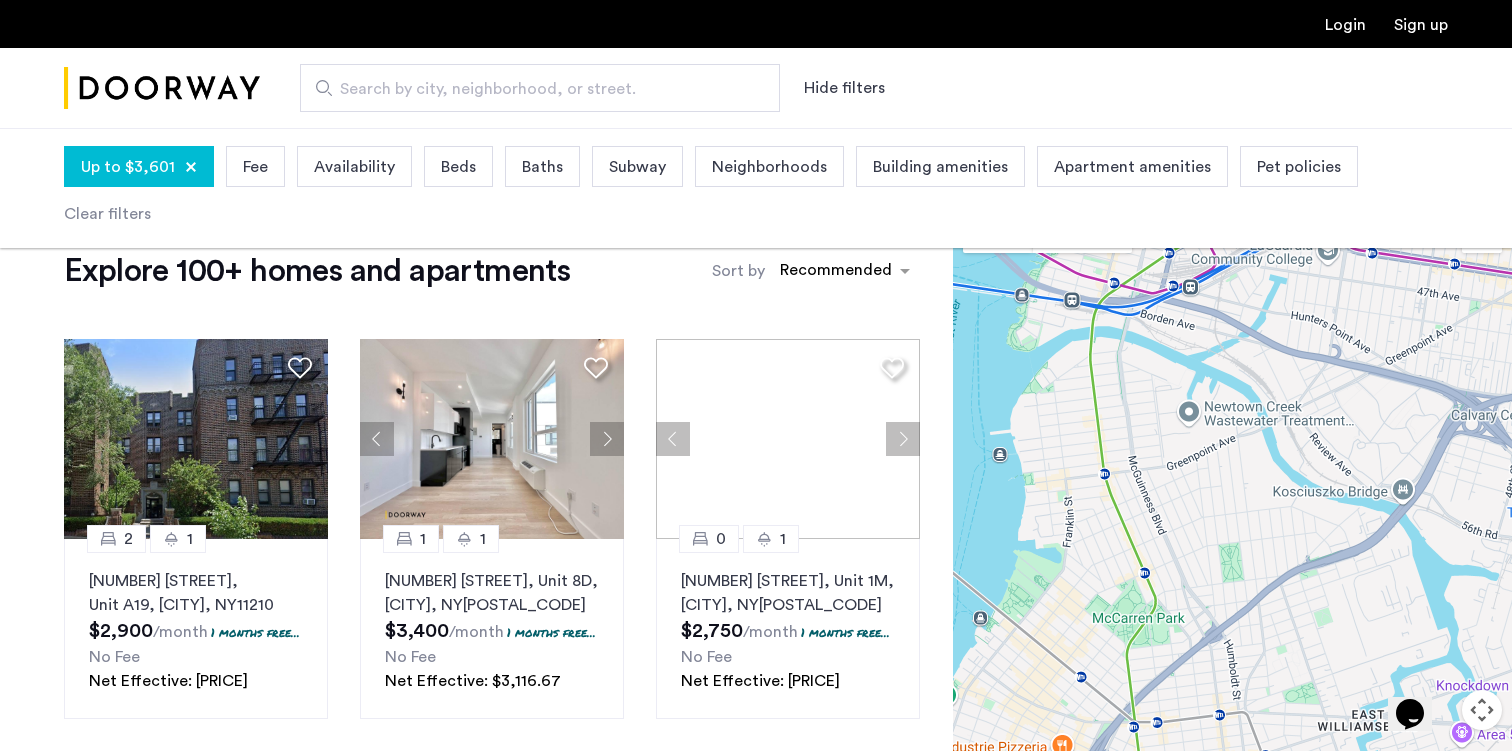 drag, startPoint x: 1233, startPoint y: 534, endPoint x: 1263, endPoint y: 685, distance: 153.9513 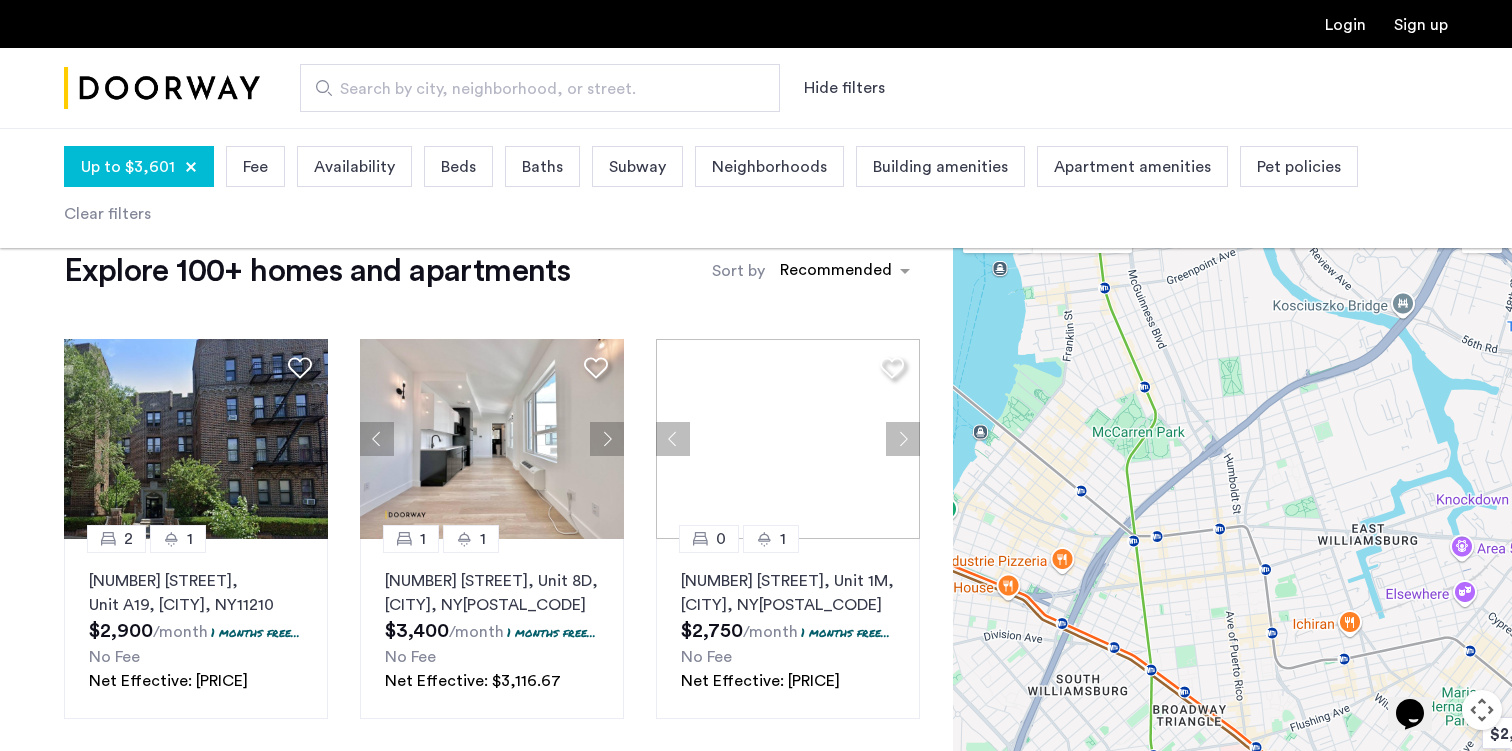 drag, startPoint x: 1244, startPoint y: 618, endPoint x: 1244, endPoint y: 408, distance: 210 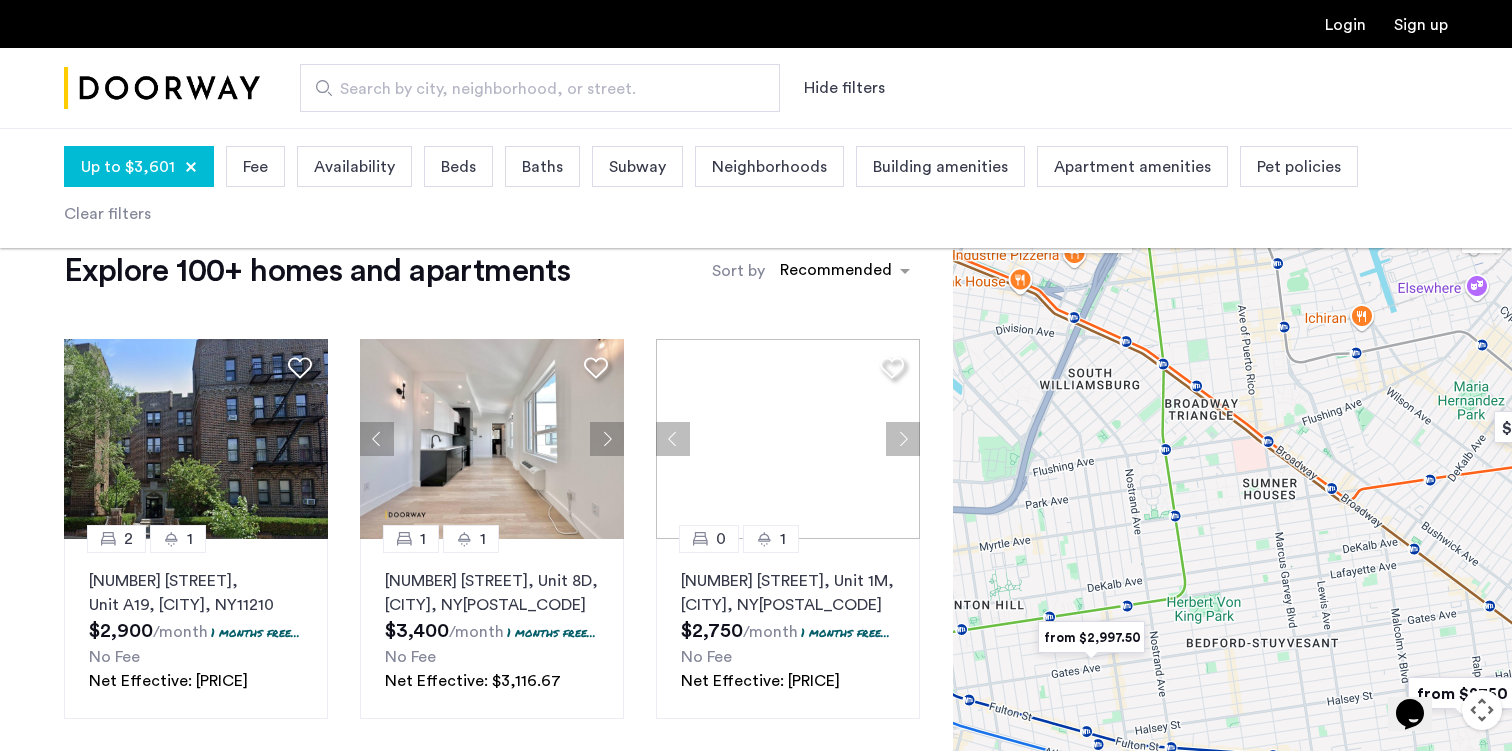 drag, startPoint x: 1326, startPoint y: 589, endPoint x: 1388, endPoint y: 496, distance: 111.77209 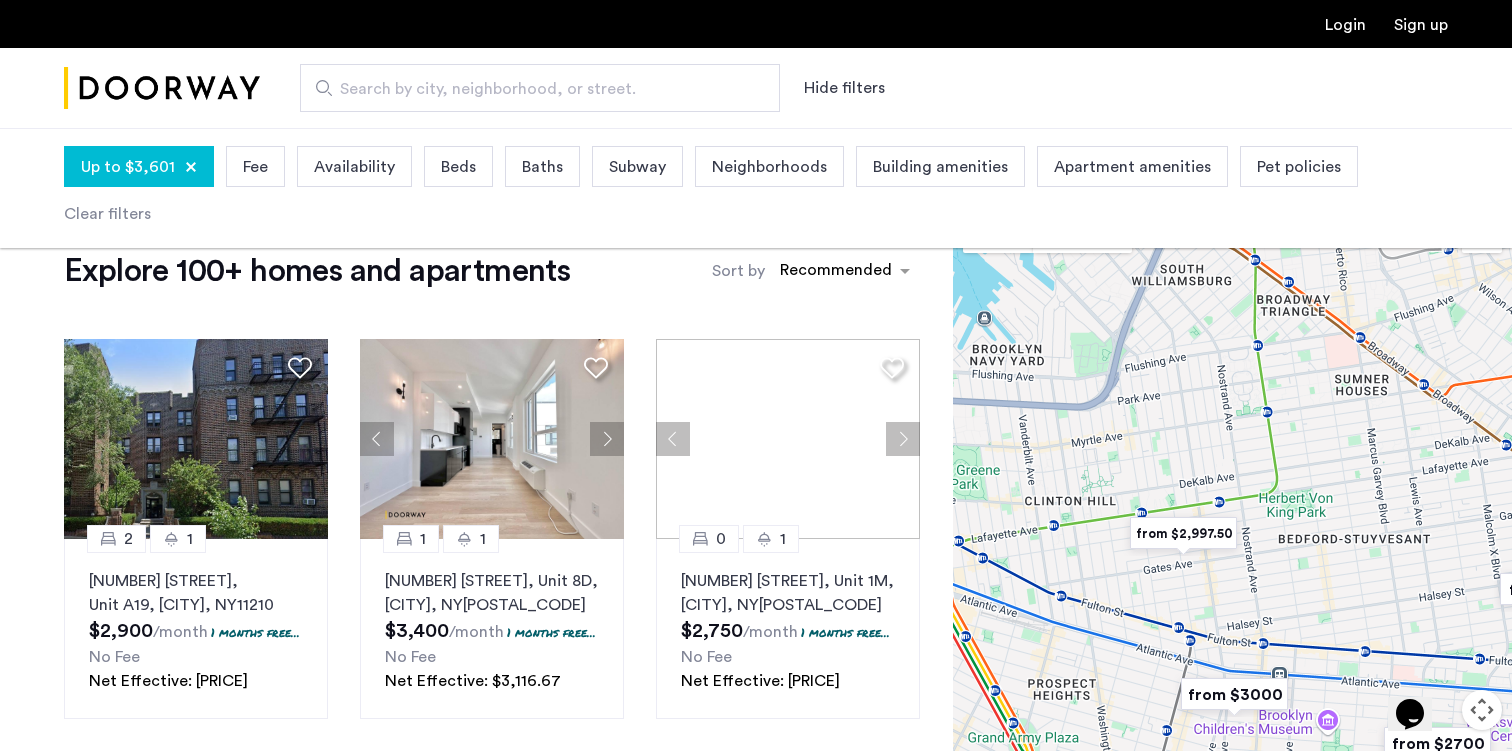 click at bounding box center (1183, 533) 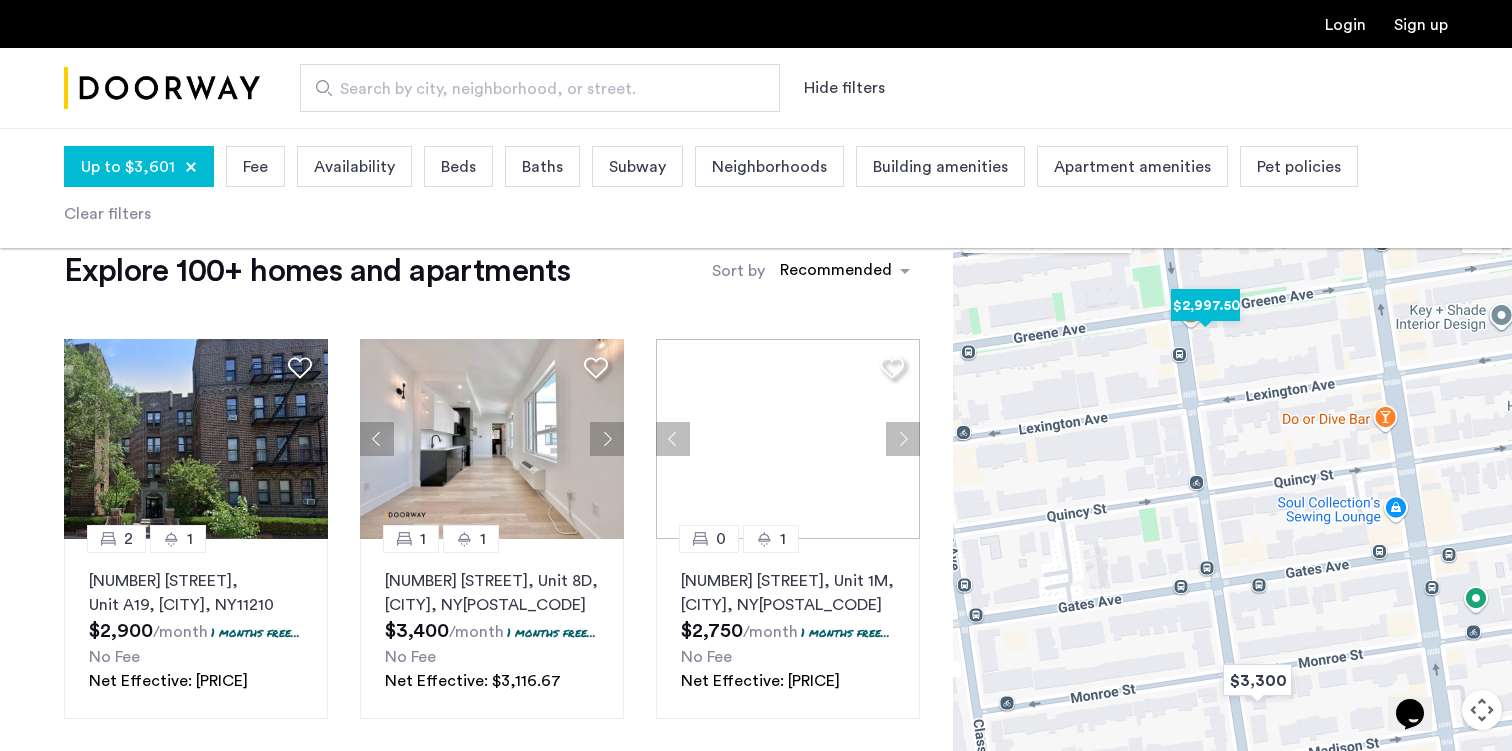 click at bounding box center (1205, 305) 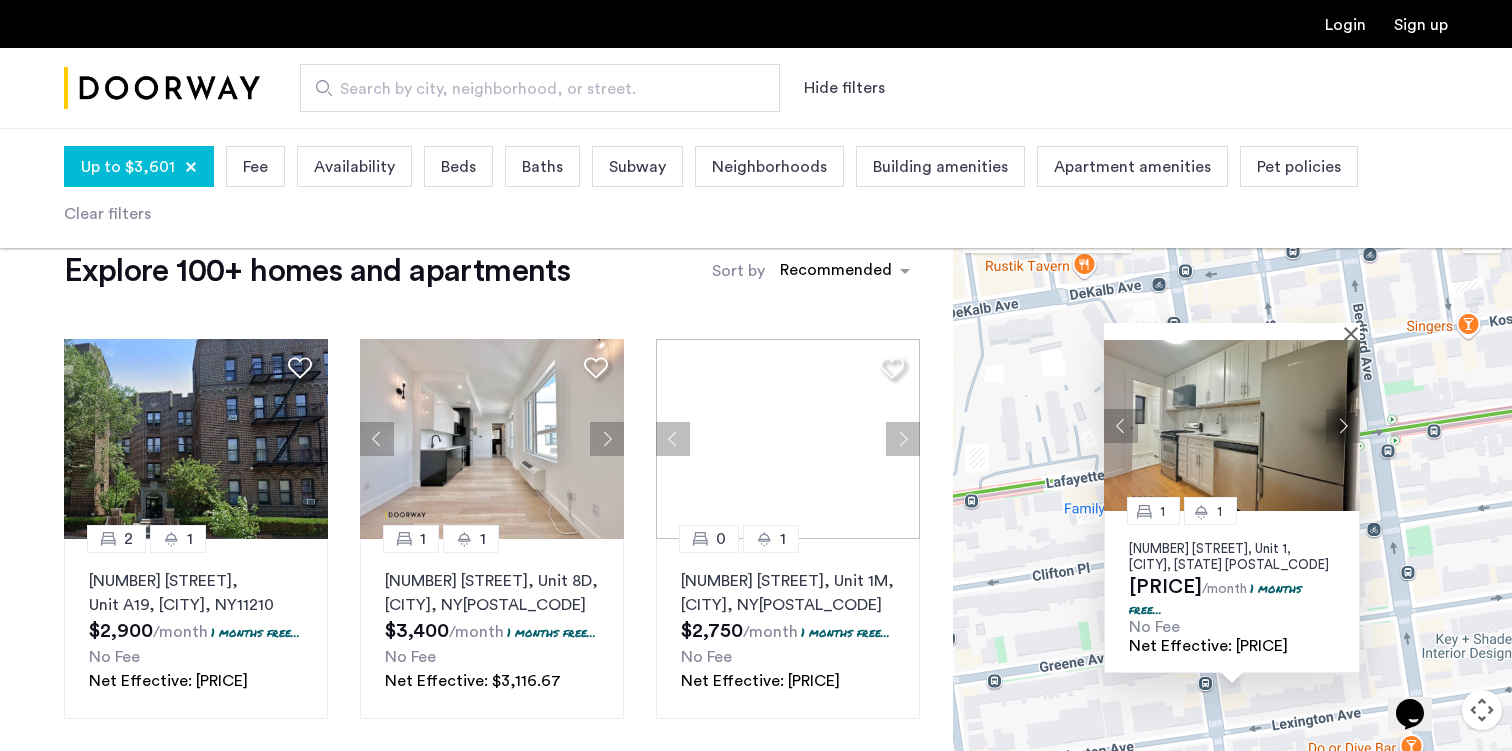 click at bounding box center [1343, 425] 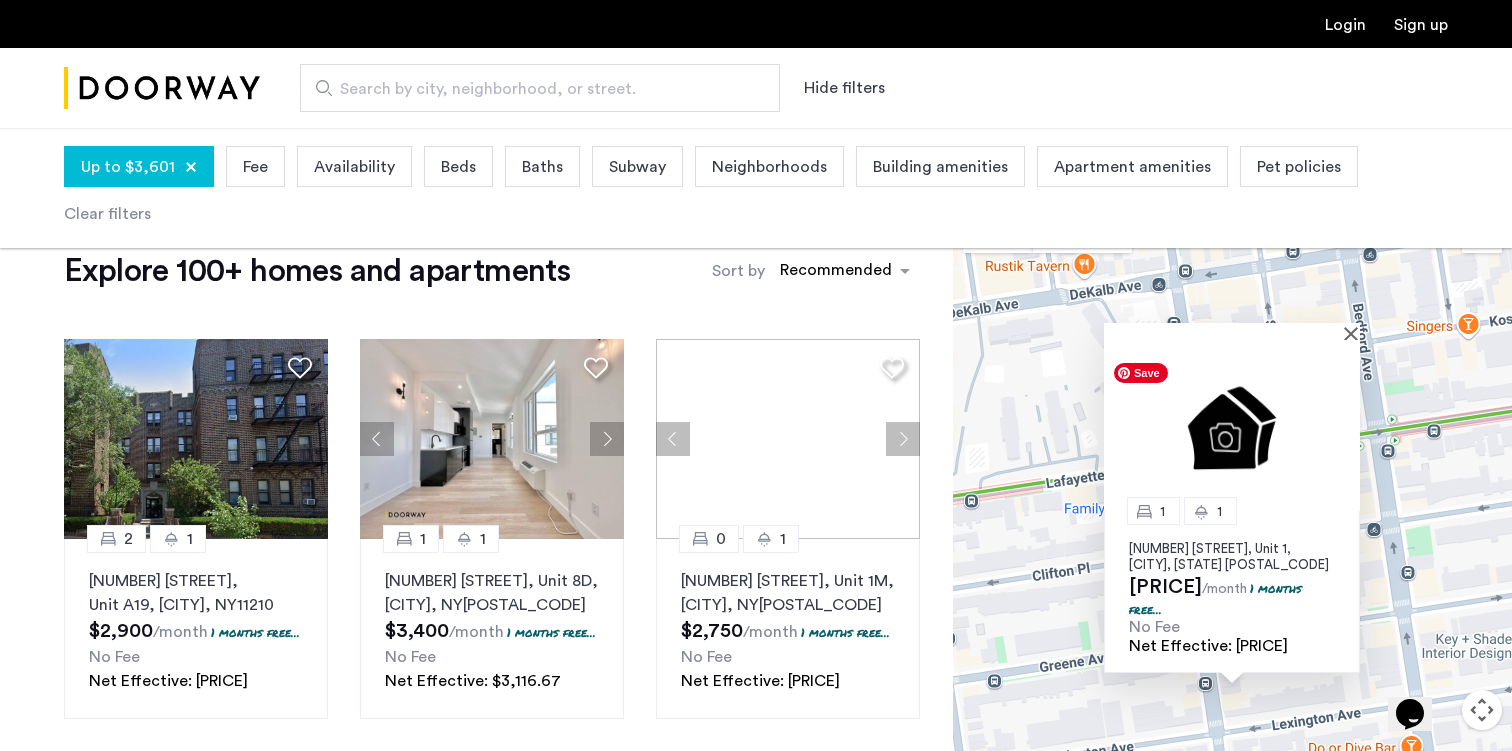 click at bounding box center (1232, 425) 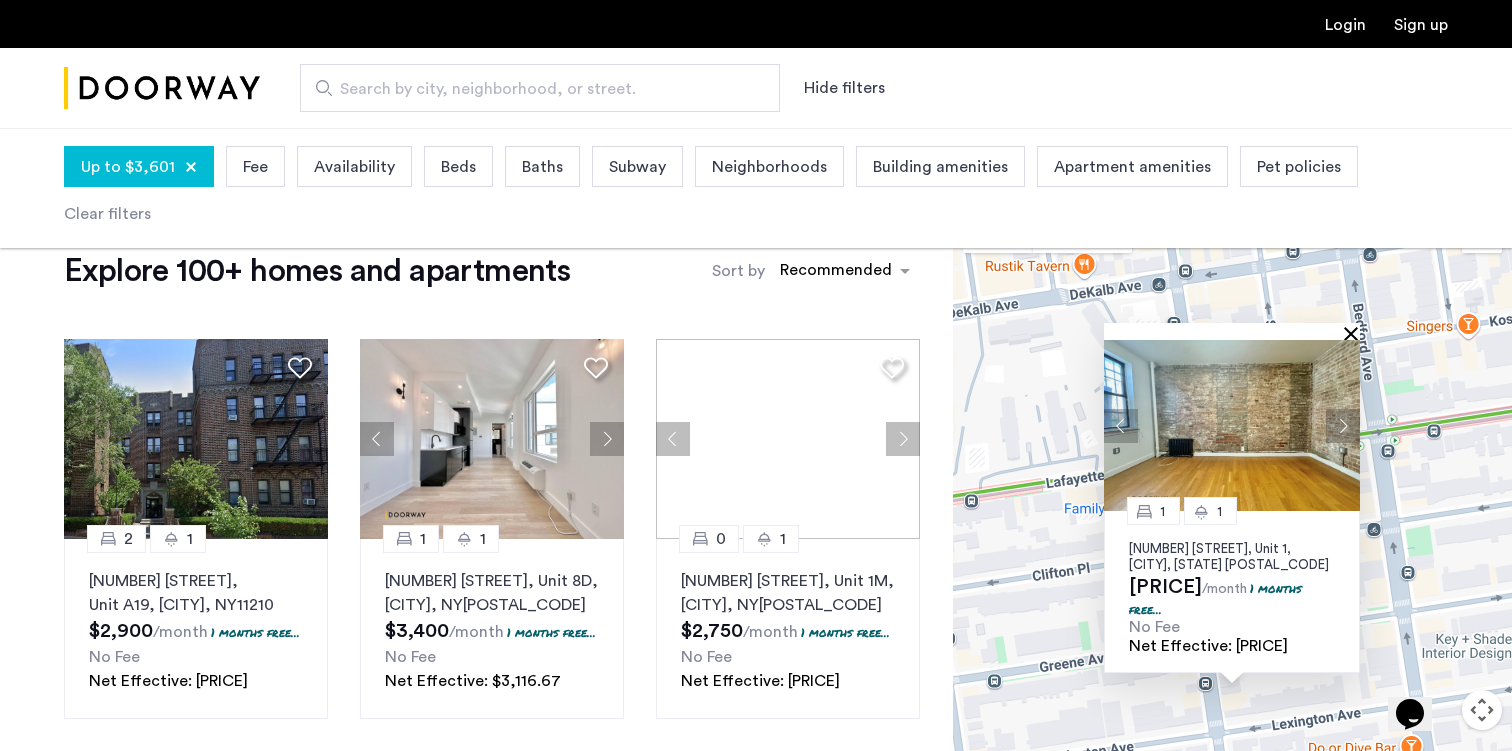 click at bounding box center [1355, 333] 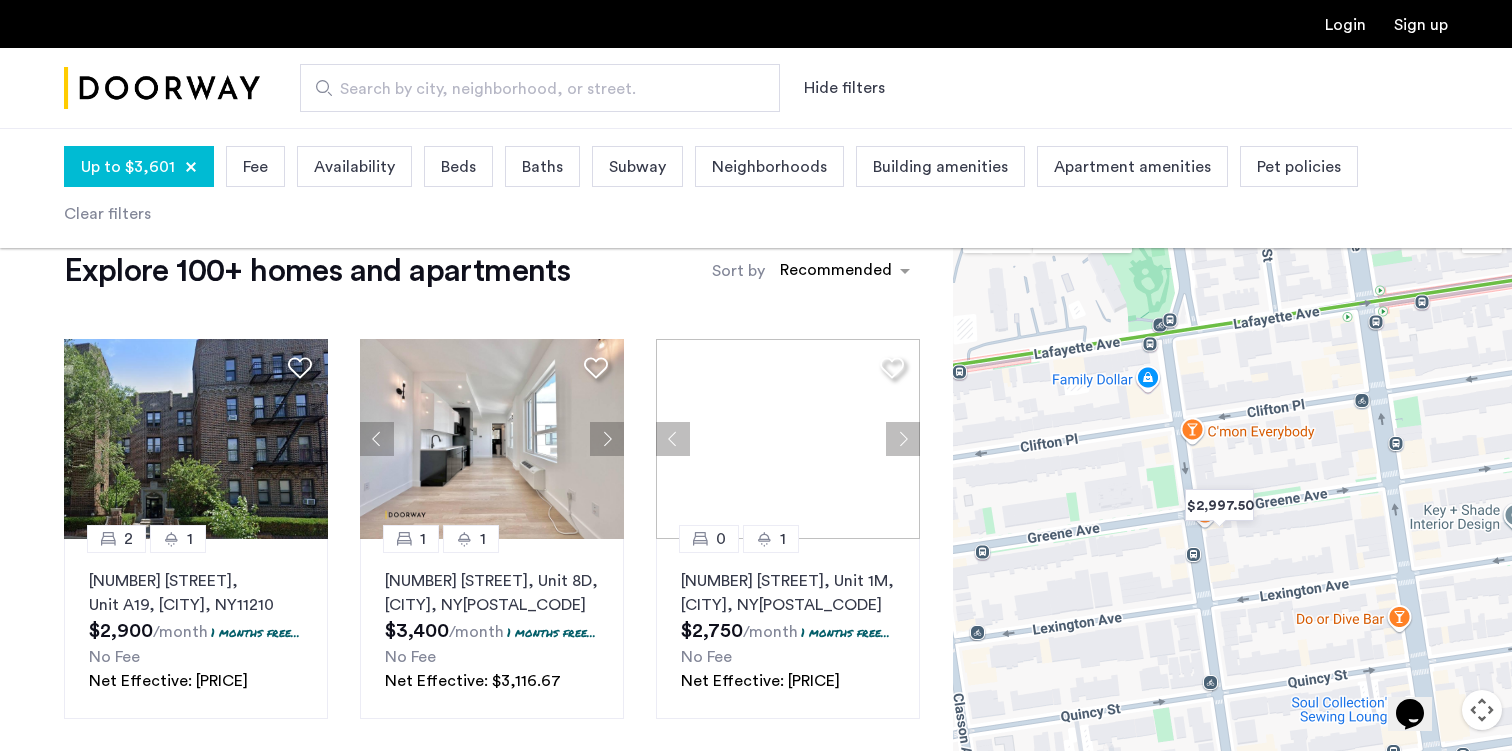 drag, startPoint x: 1321, startPoint y: 598, endPoint x: 1302, endPoint y: 361, distance: 237.76038 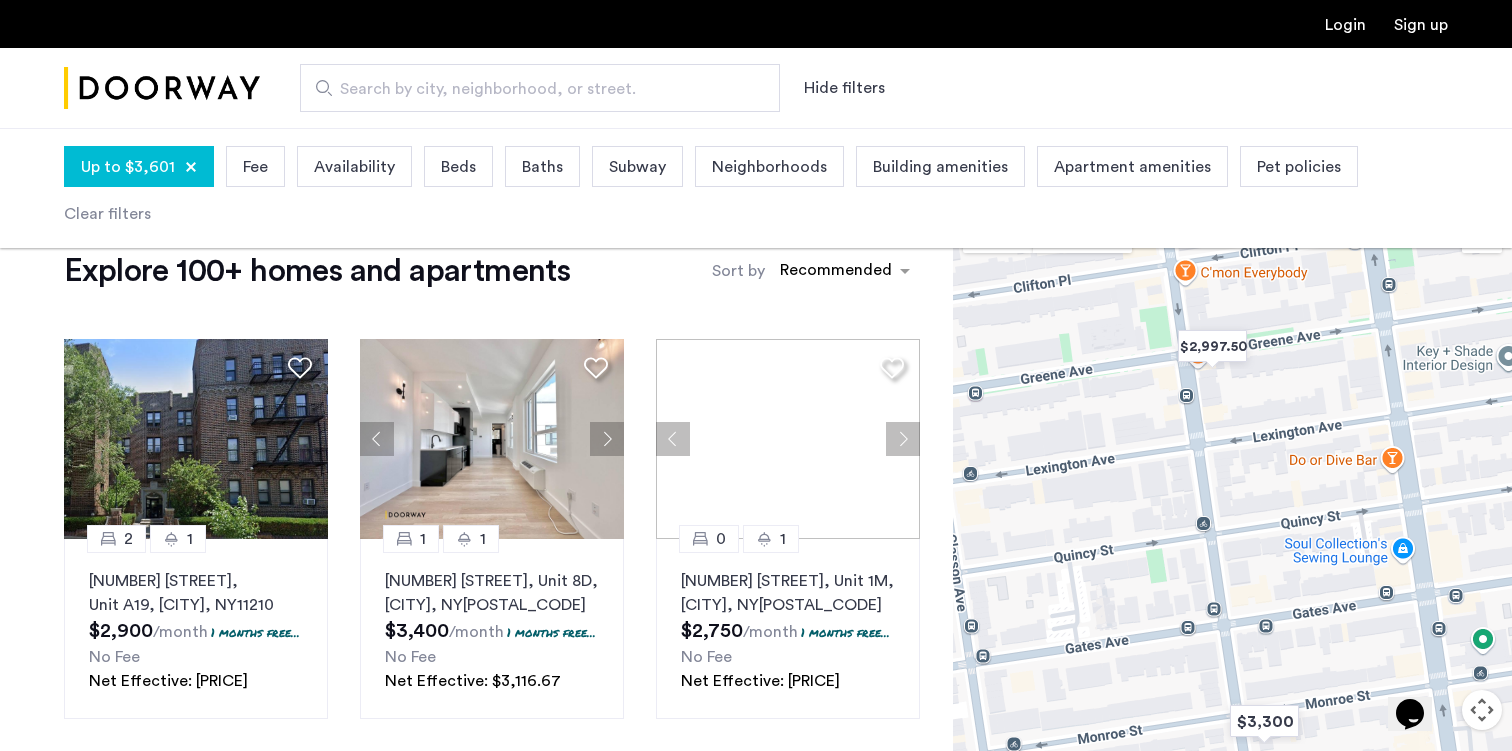 drag, startPoint x: 1298, startPoint y: 563, endPoint x: 1287, endPoint y: 435, distance: 128.47179 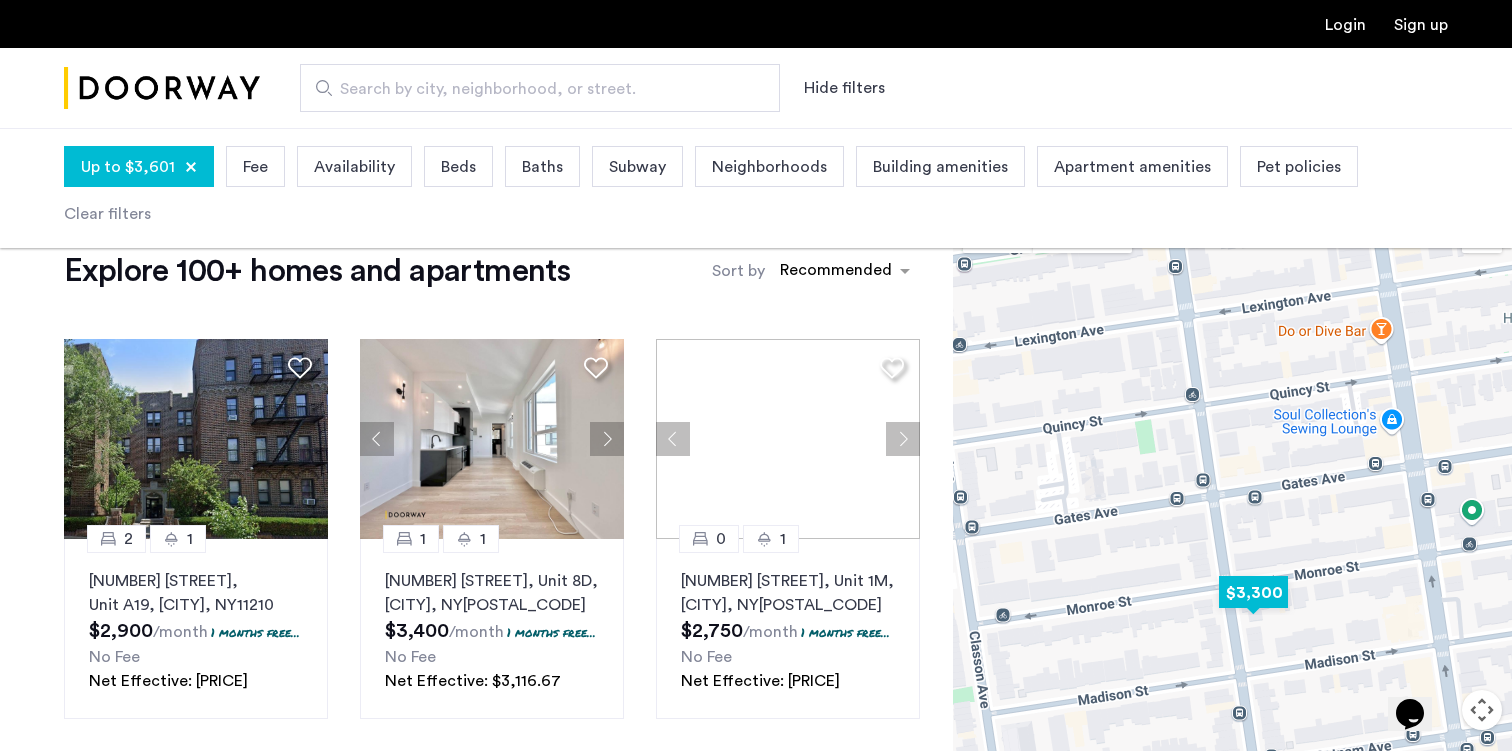 click at bounding box center [1253, 592] 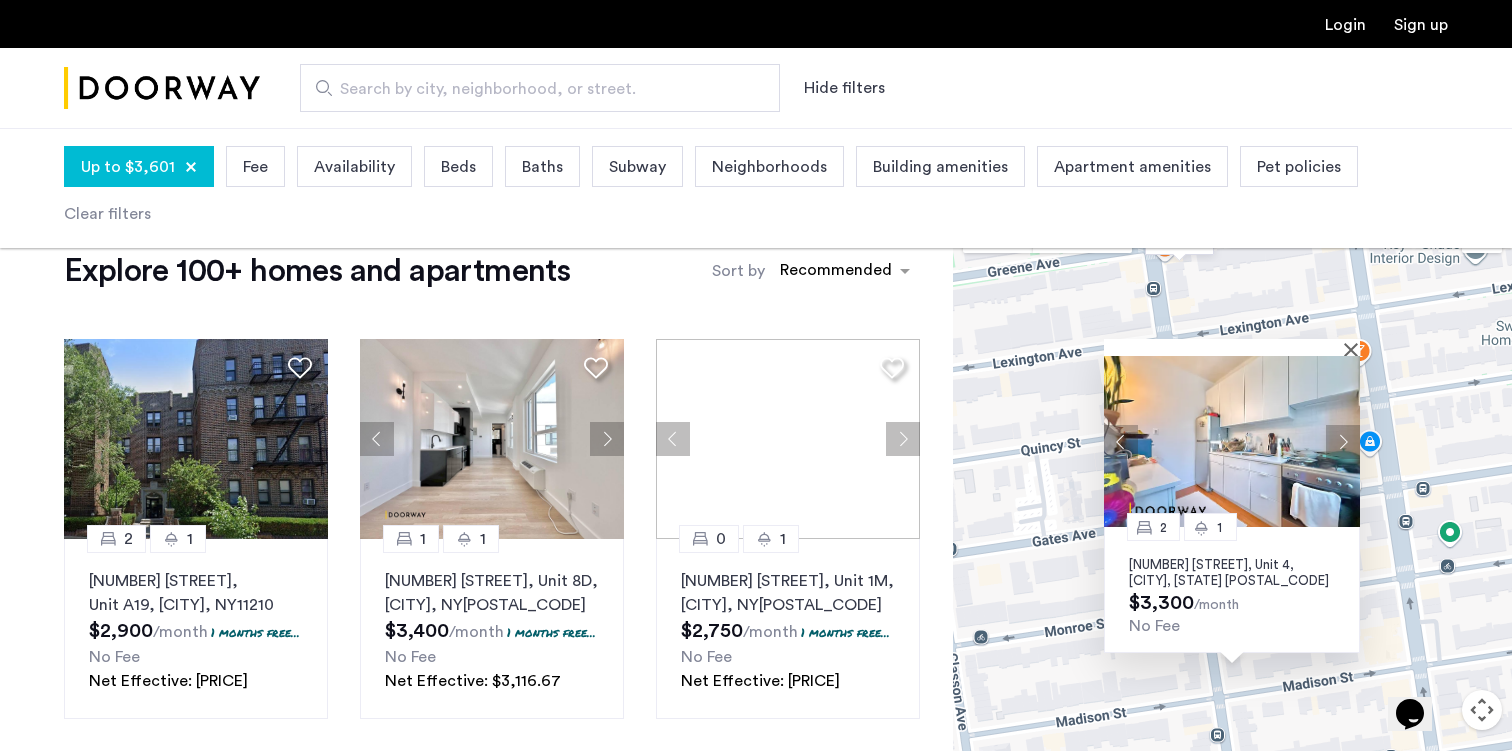 click at bounding box center [1343, 441] 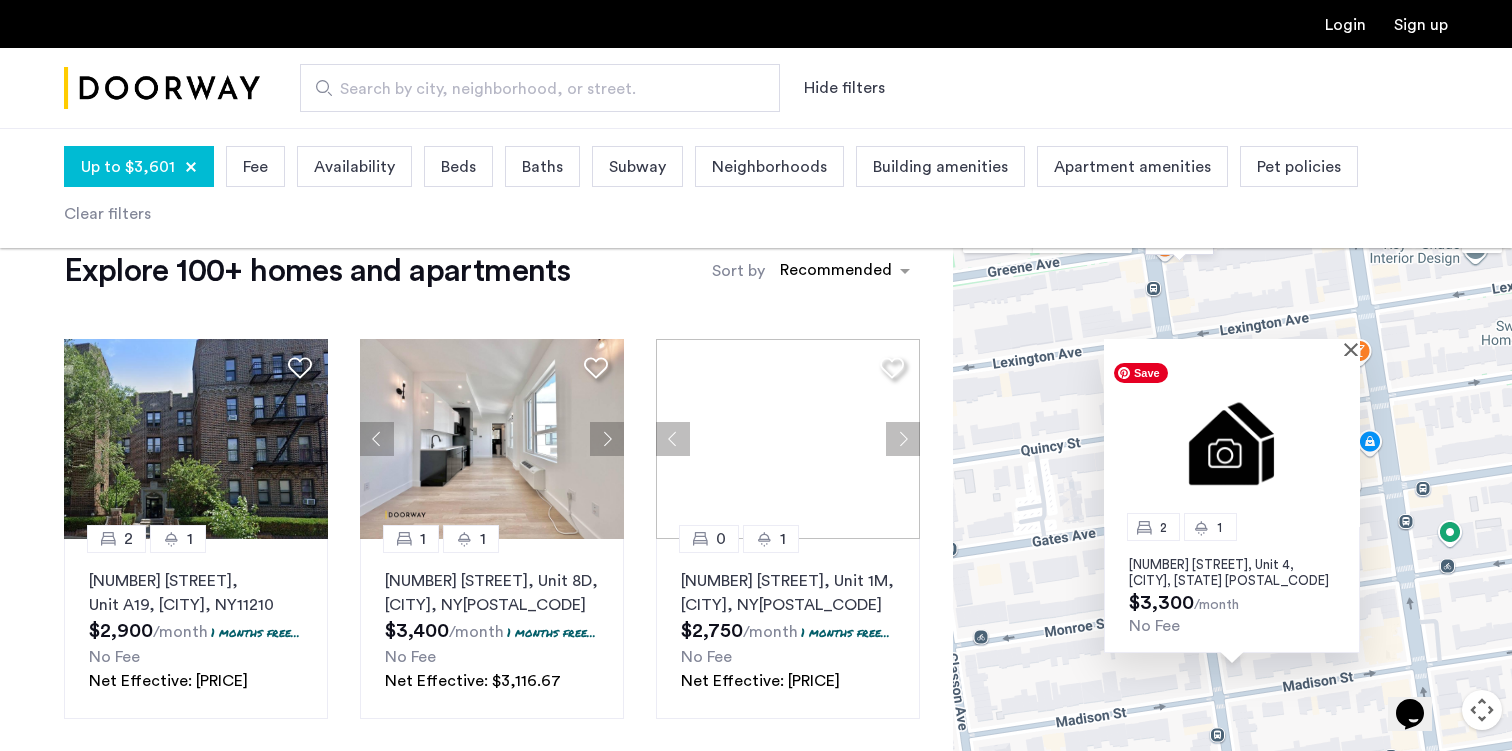 click at bounding box center (1232, 441) 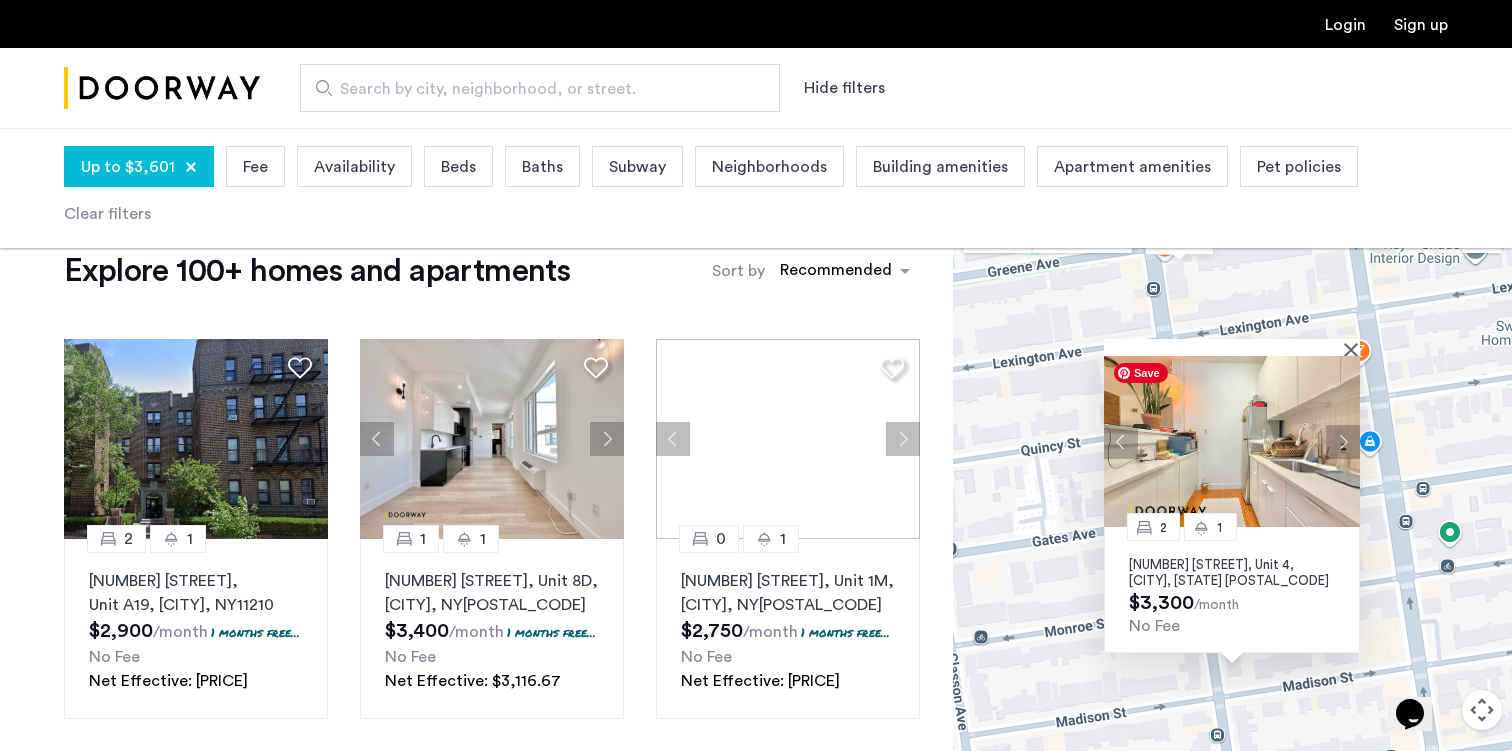 click at bounding box center (1343, 441) 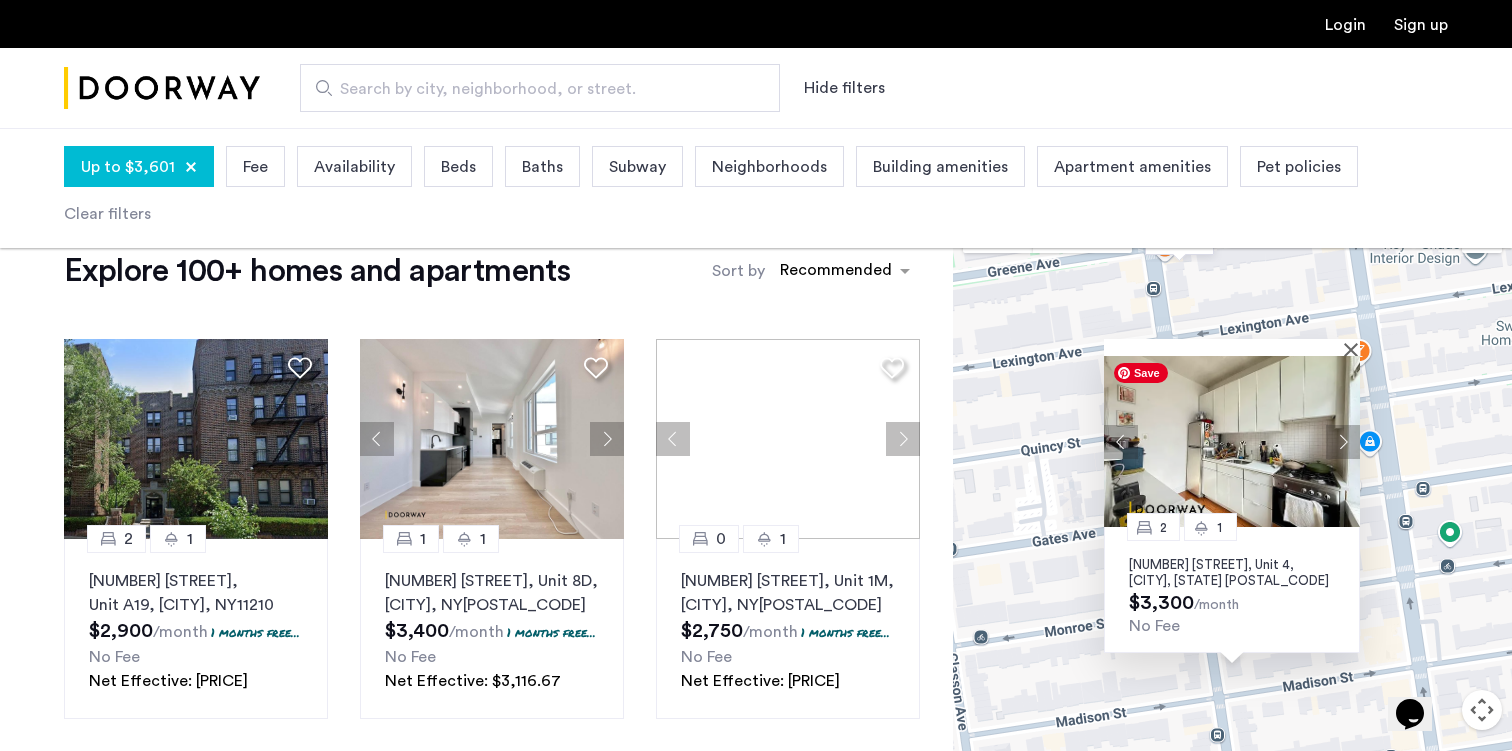 click at bounding box center (1343, 441) 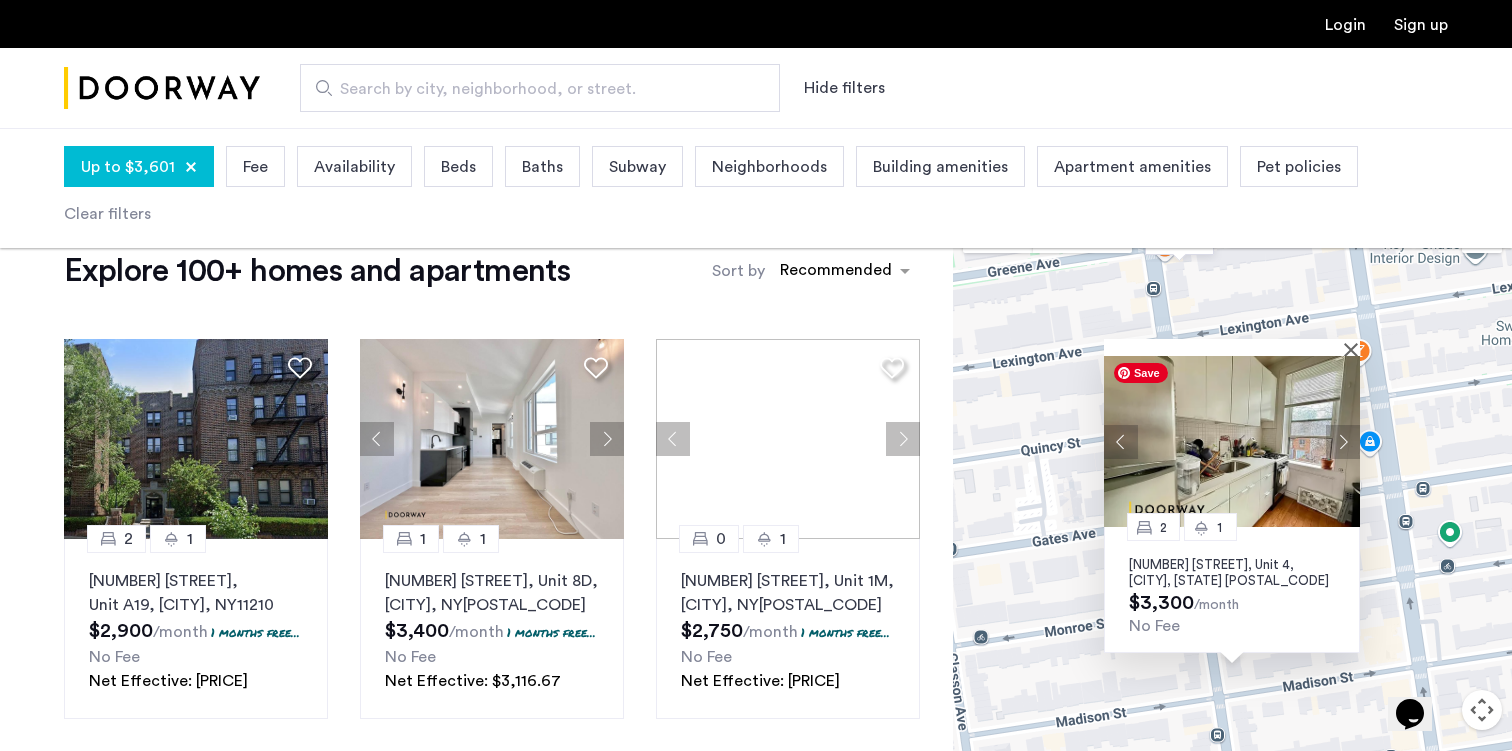 click at bounding box center [1343, 441] 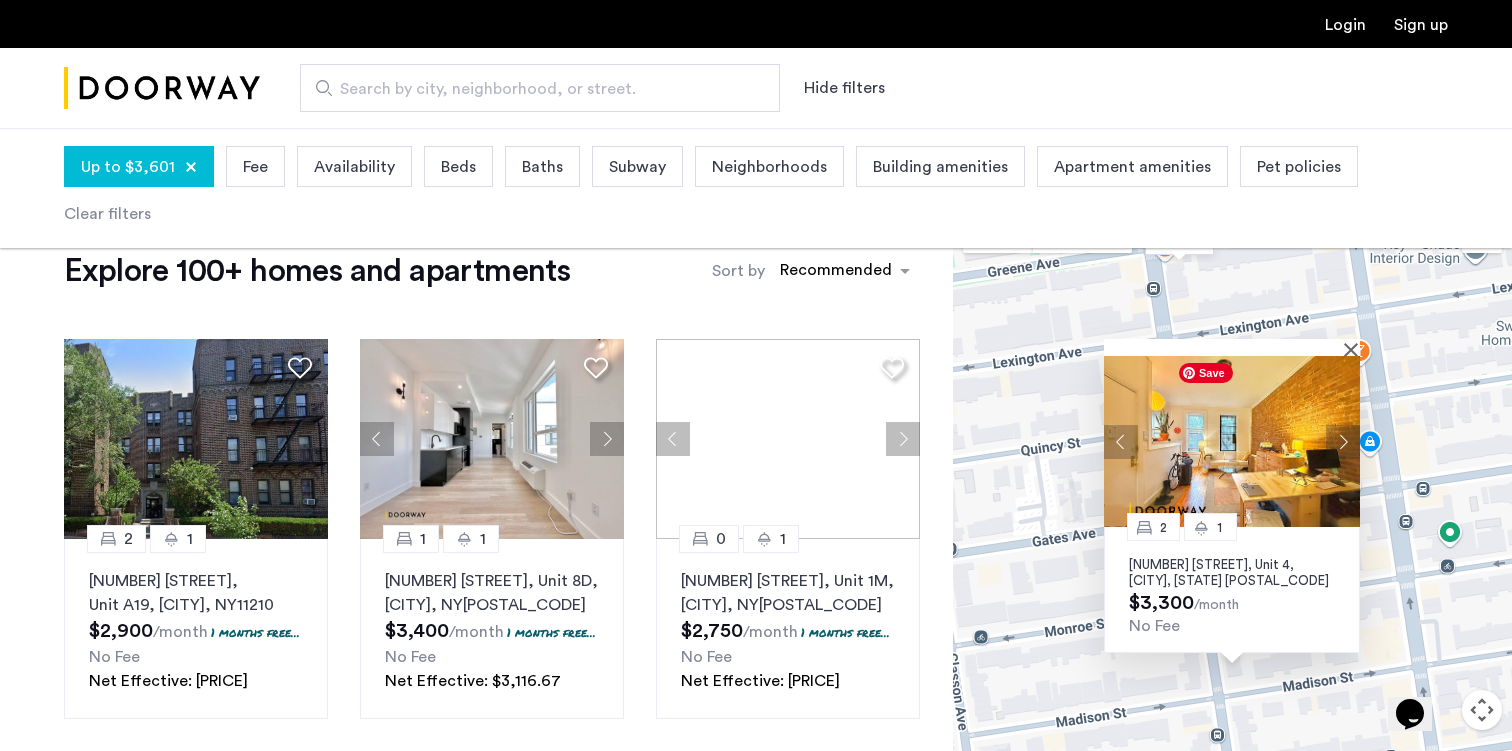 click at bounding box center [1232, 441] 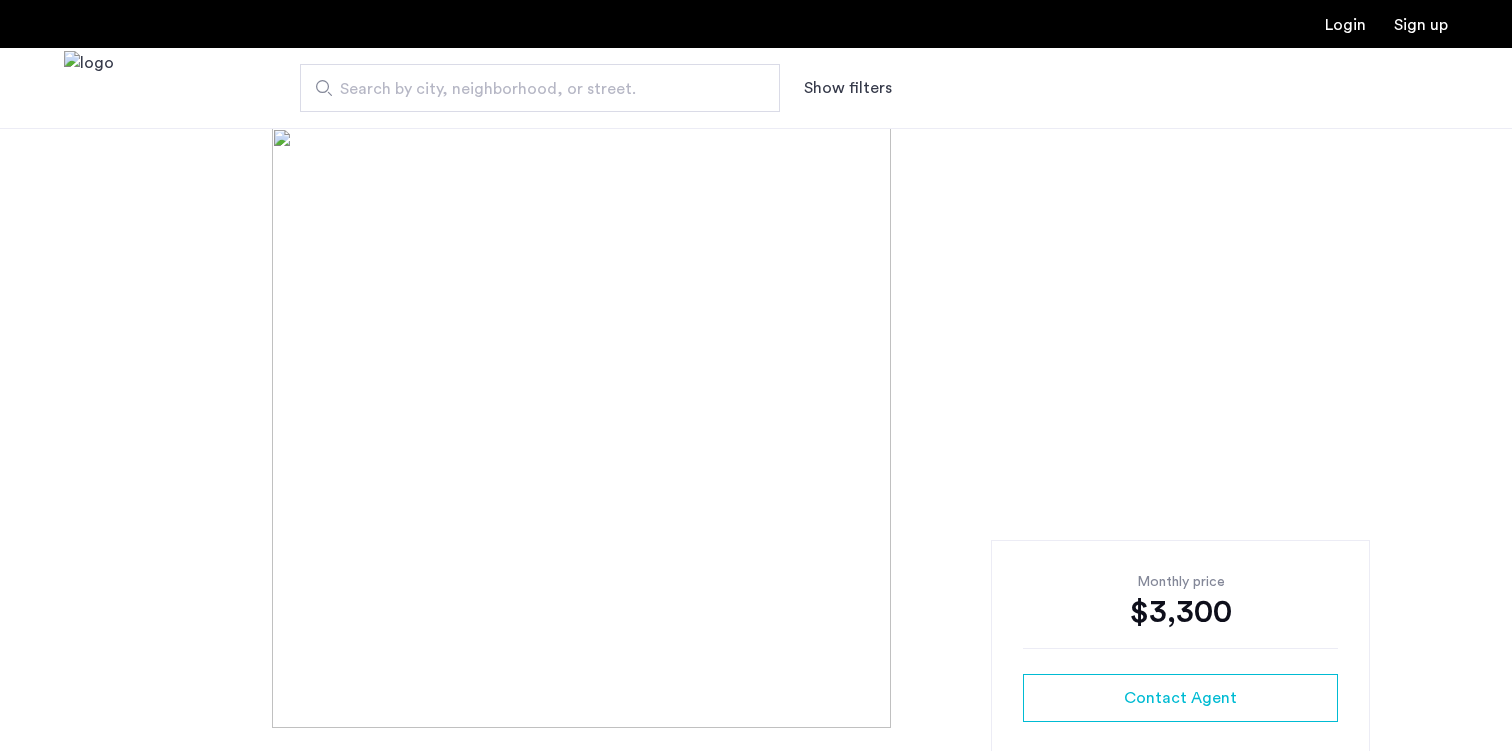 scroll, scrollTop: 0, scrollLeft: 0, axis: both 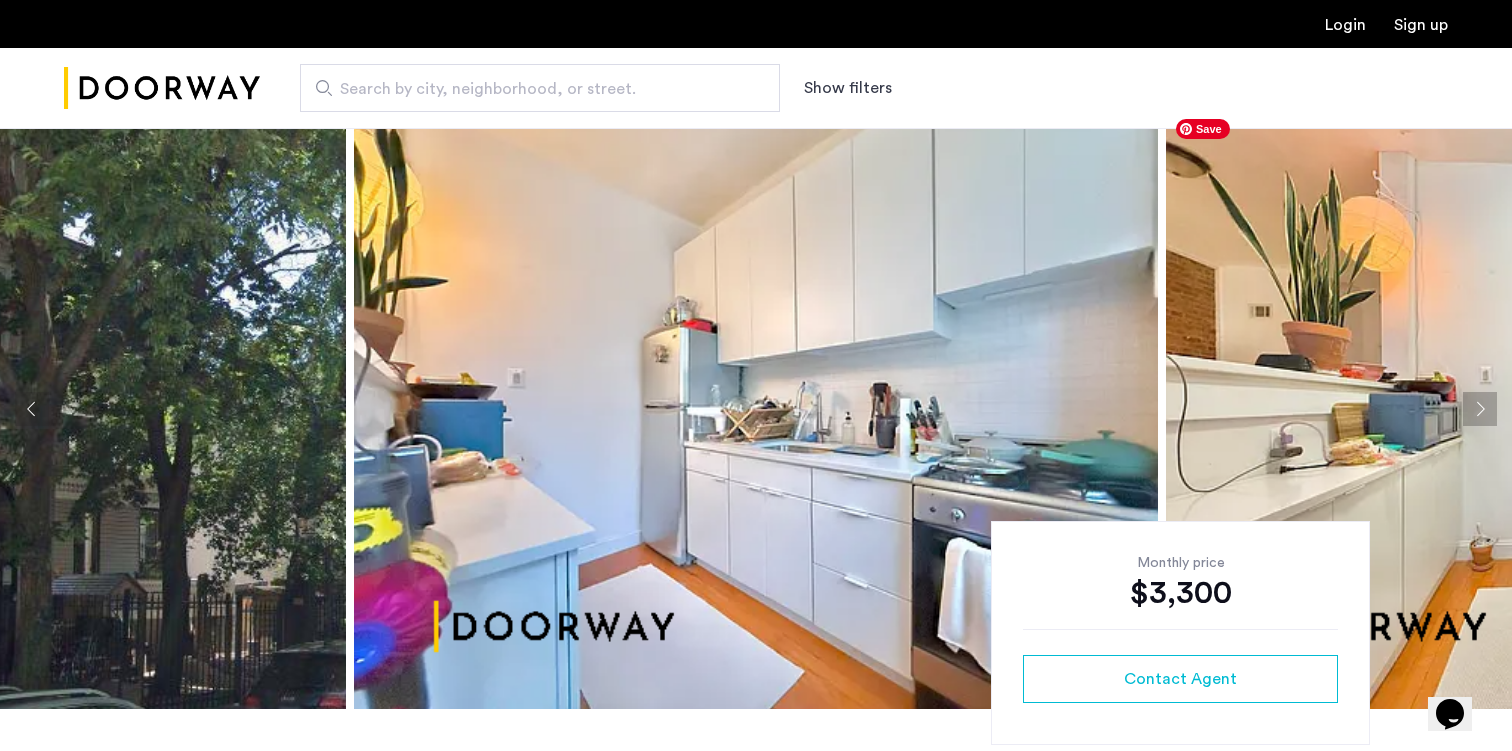 click 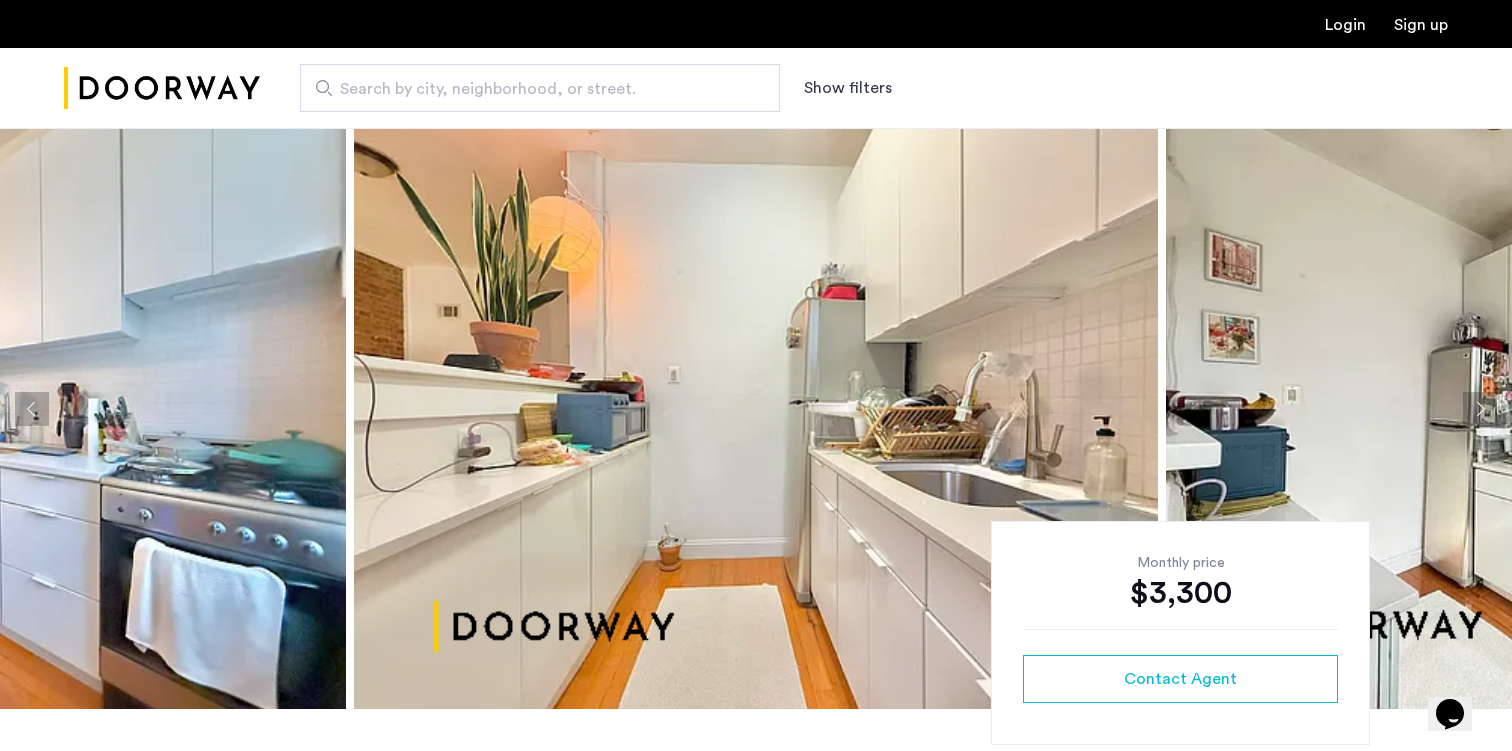 click 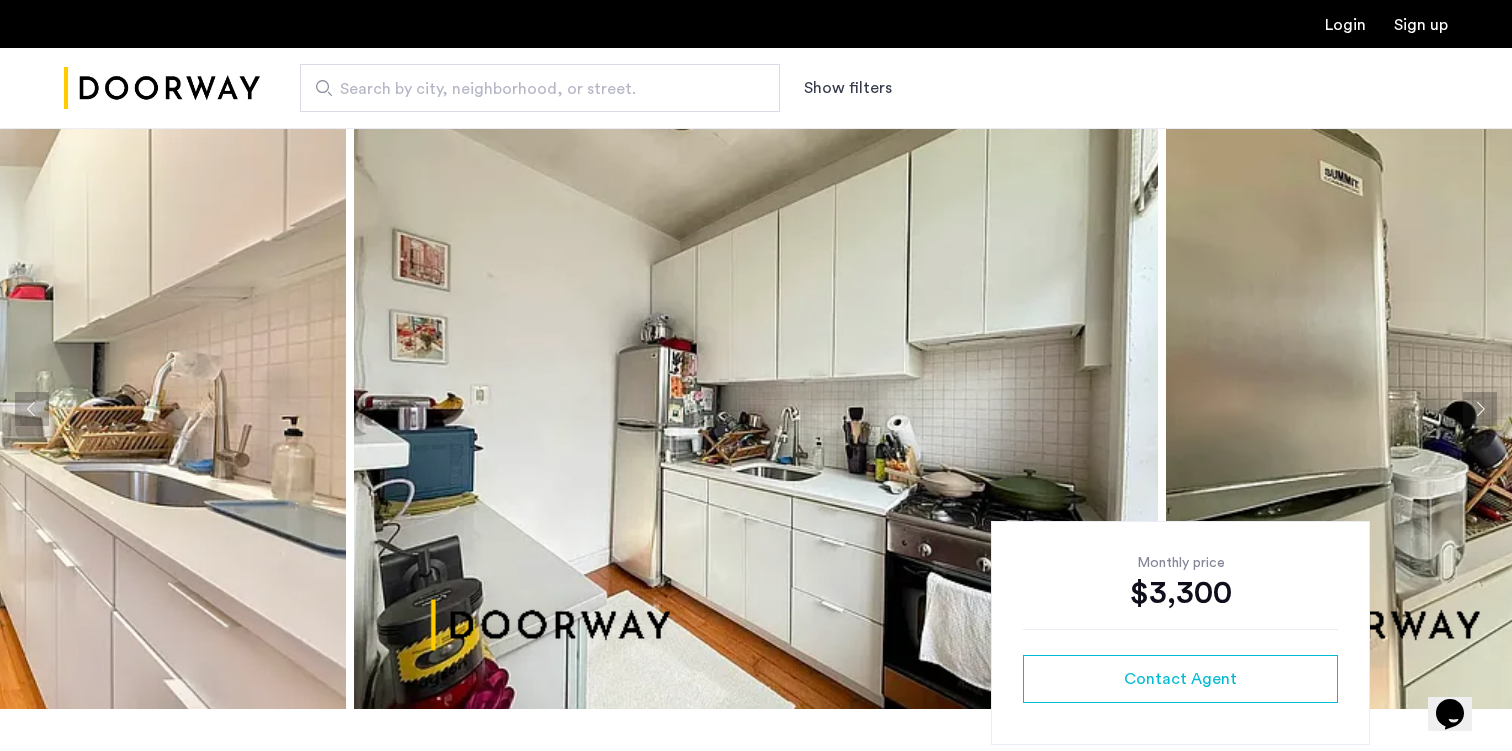 click 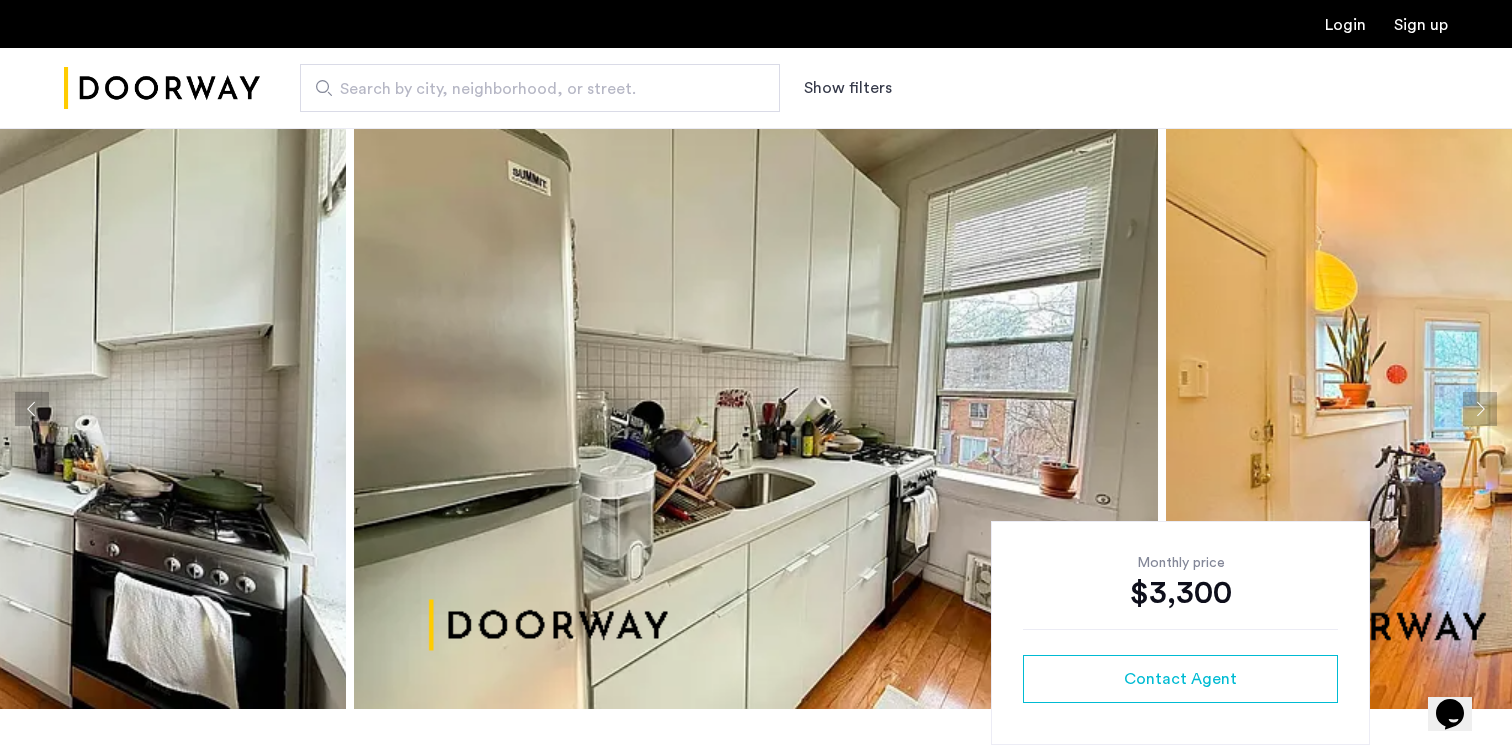 click 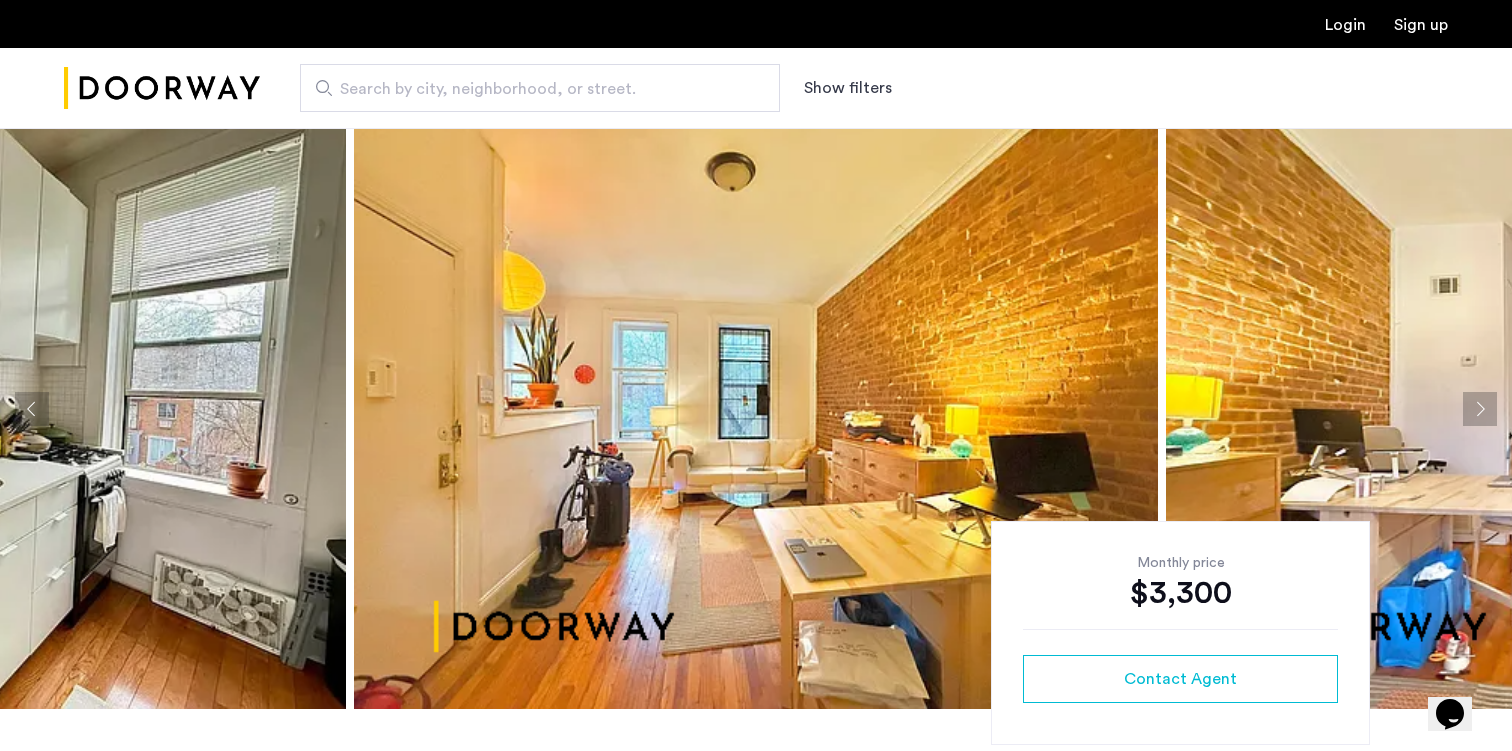 click 